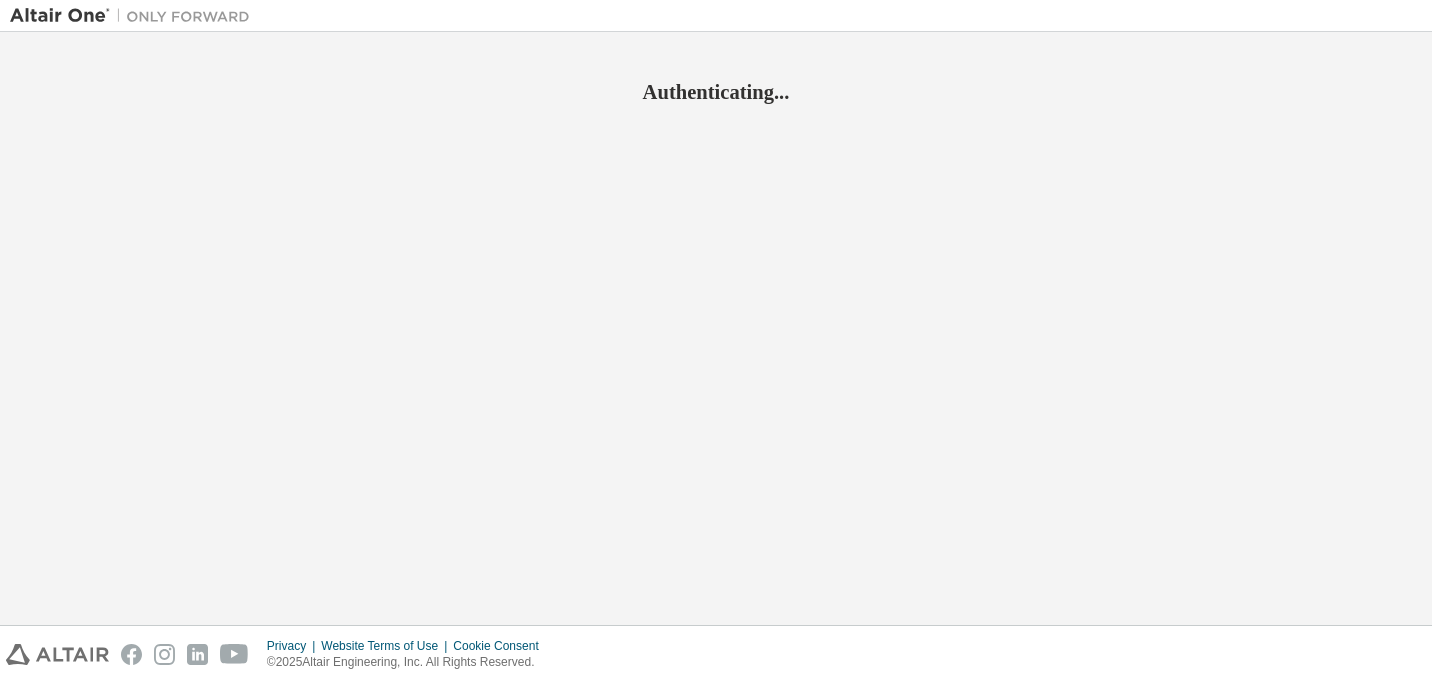 scroll, scrollTop: 0, scrollLeft: 0, axis: both 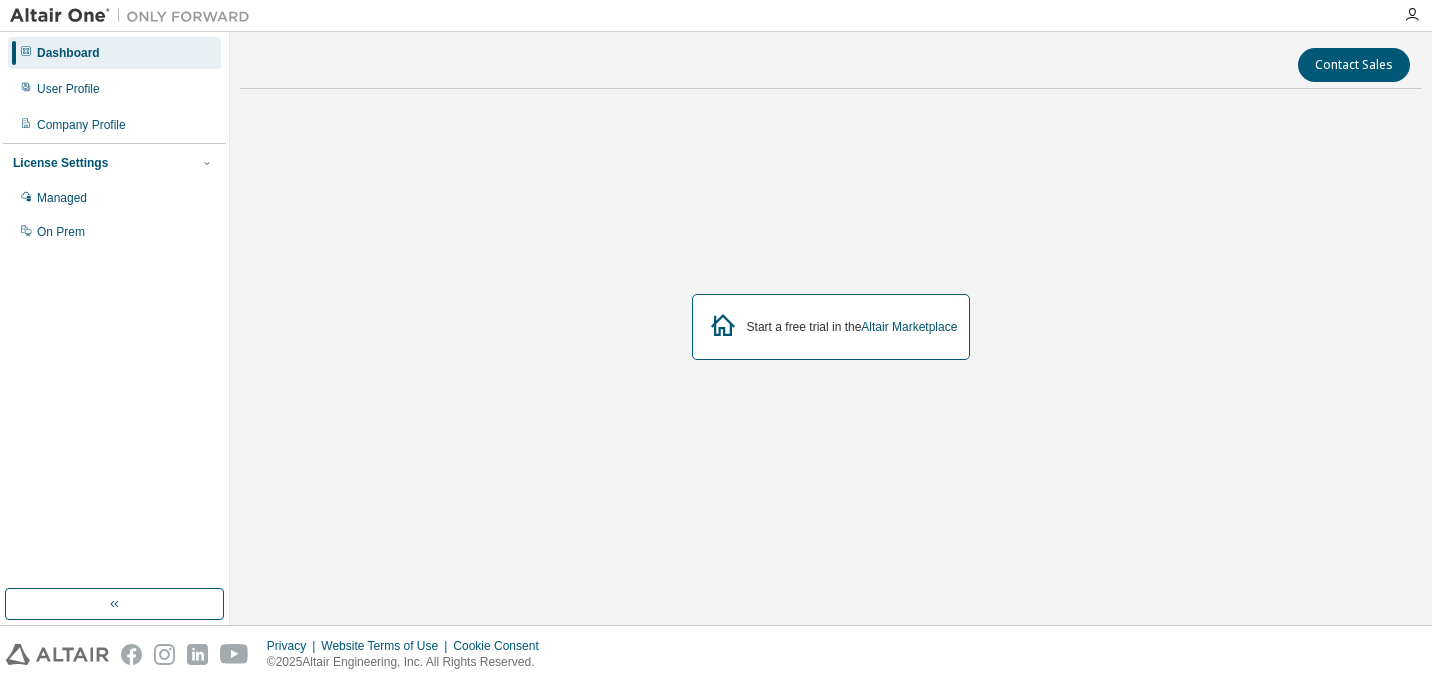 click on "Start a free trial in the  Altair Marketplace" at bounding box center [852, 327] 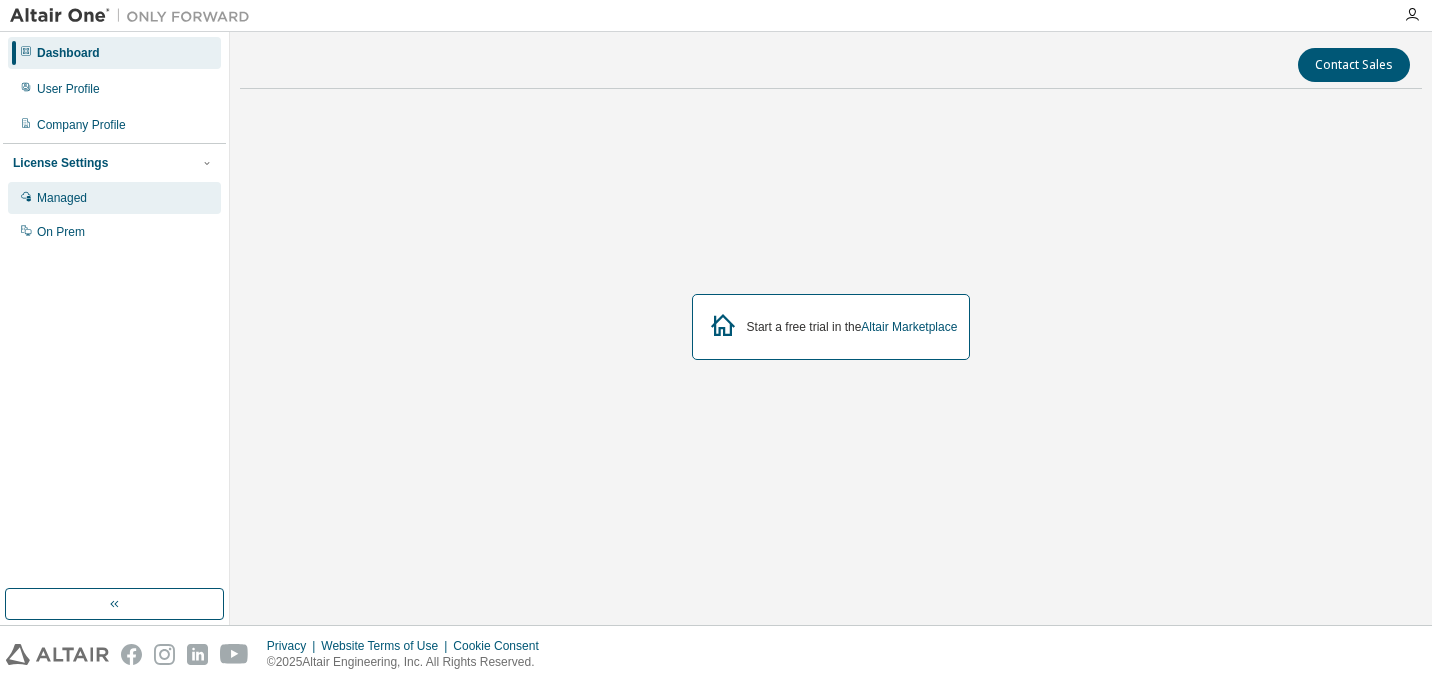 click on "Managed" at bounding box center (62, 198) 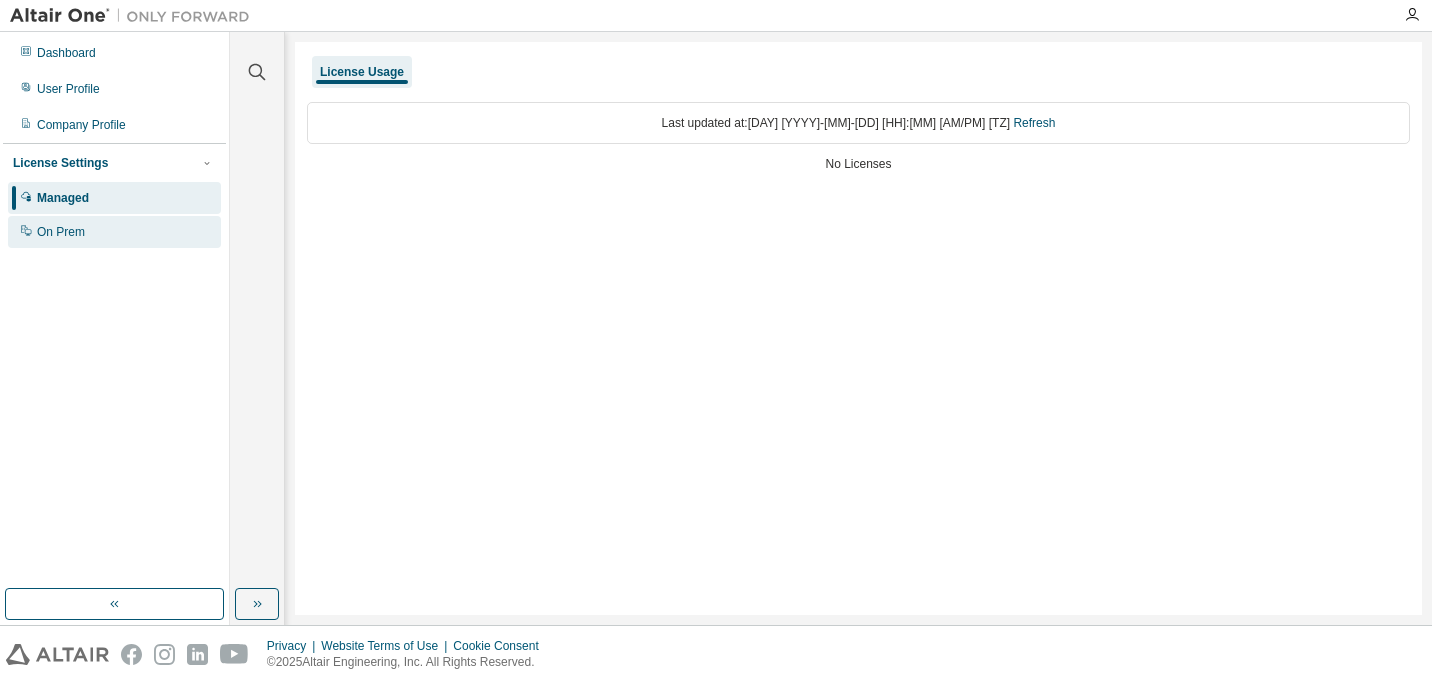 click on "On Prem" at bounding box center (114, 232) 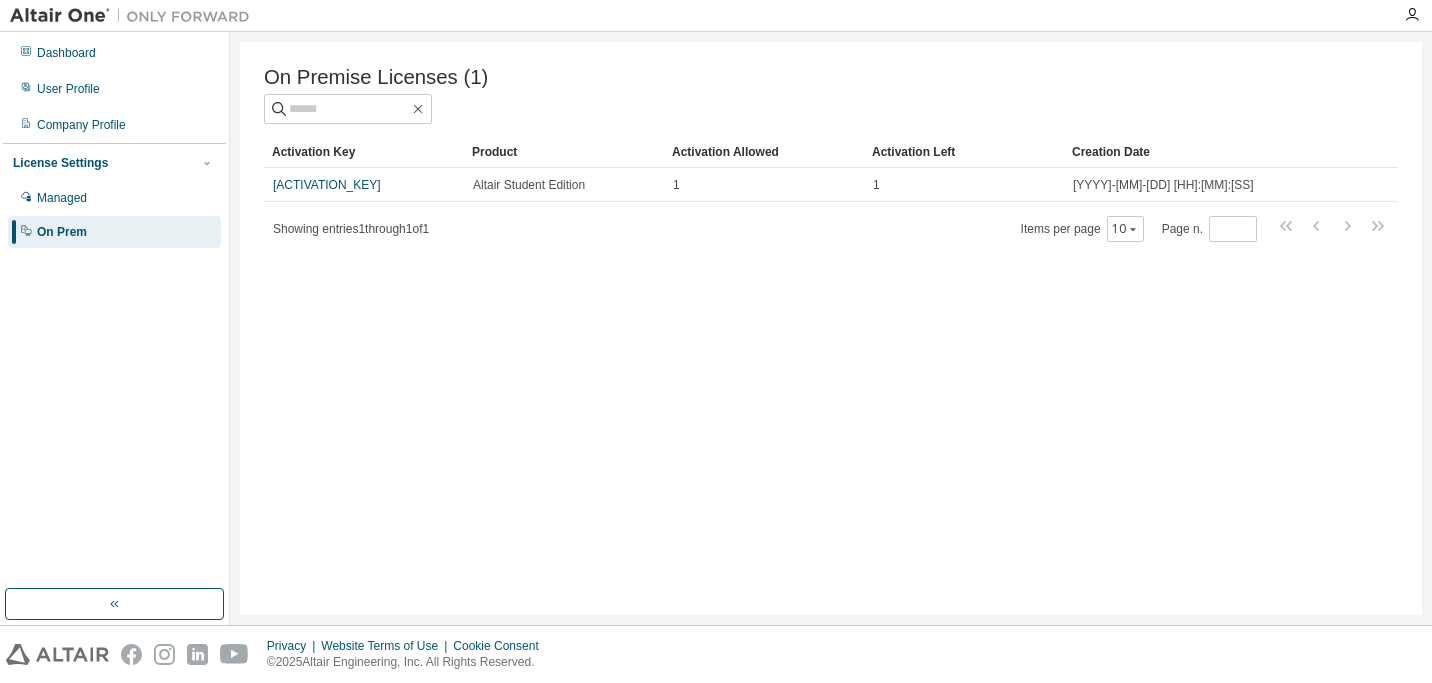 drag, startPoint x: 455, startPoint y: 182, endPoint x: 263, endPoint y: 184, distance: 192.01042 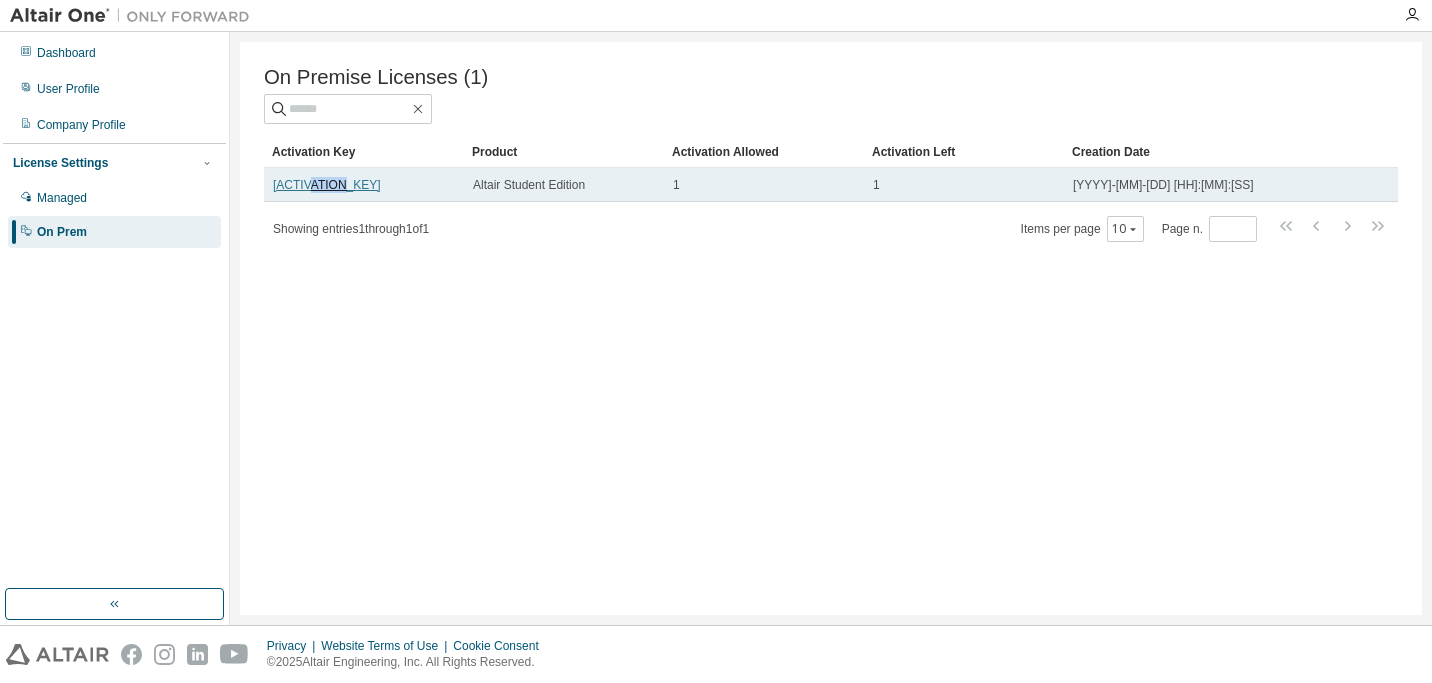 copy on "ZK0TD" 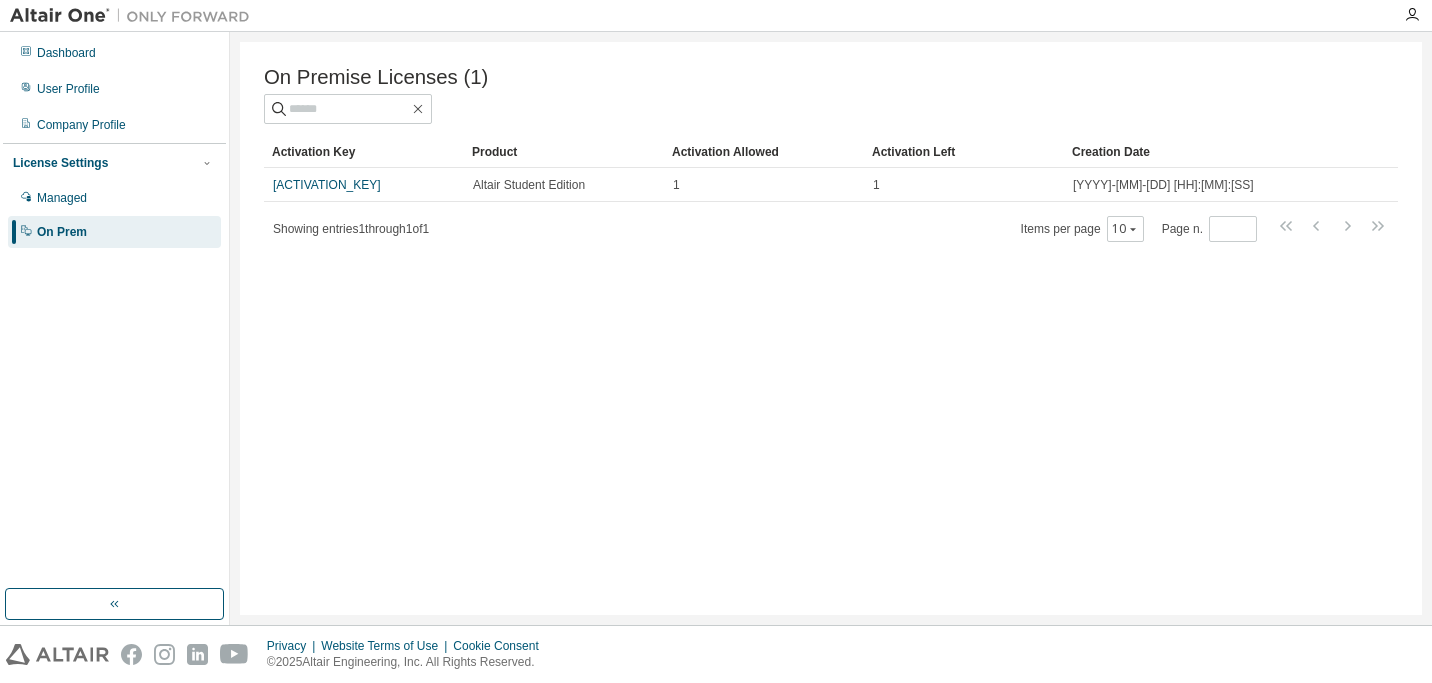 click on "On Premise Licenses (1) Clear Load Save Save As Field Operator Value Select filter Select operand Add criteria Search Activation Key Product Activation Allowed Activation Left Creation Date LLF99-ZK0TD-VQ31W-FVRO2 Altair Student Edition 1 1 2025-08-06 08:43:14 Showing entries  1  through  1  of  1 Items per page 10 Page n. *" at bounding box center (831, 328) 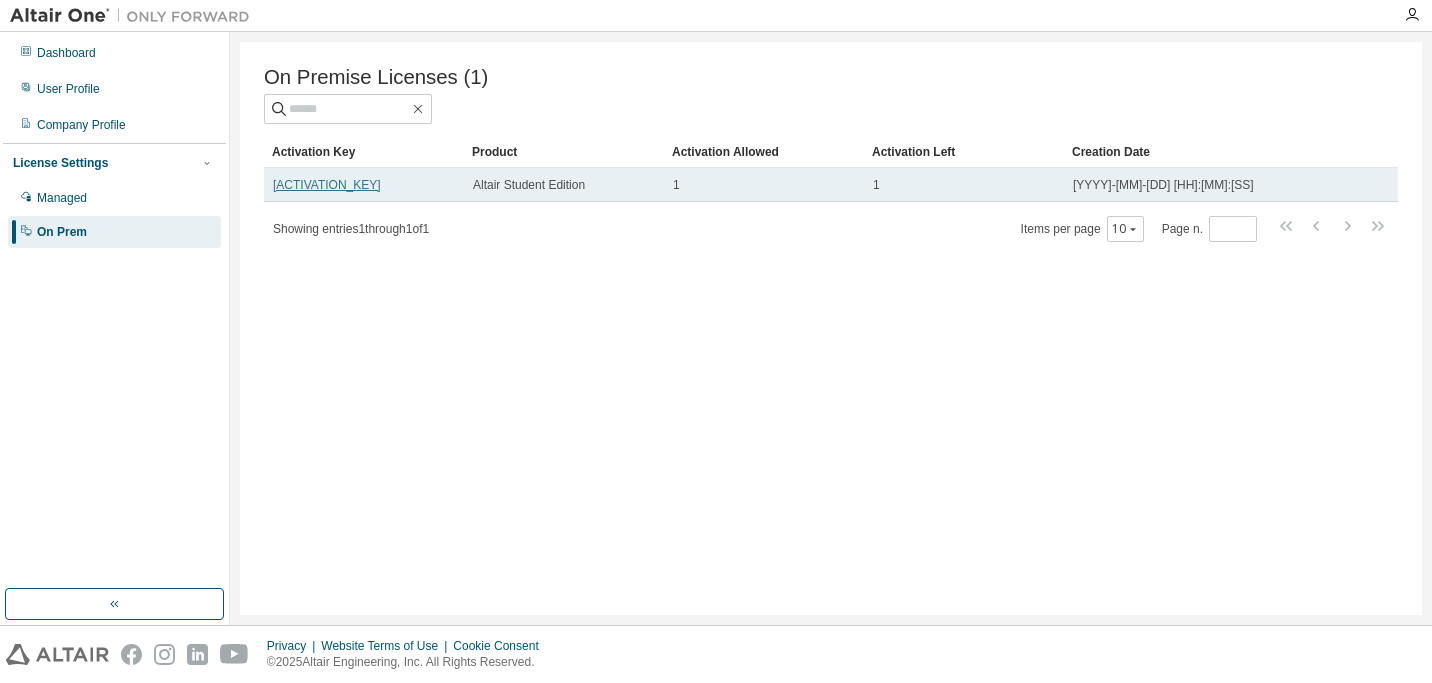 click on "LLF99-ZK0TD-VQ31W-FVRO2" at bounding box center [327, 185] 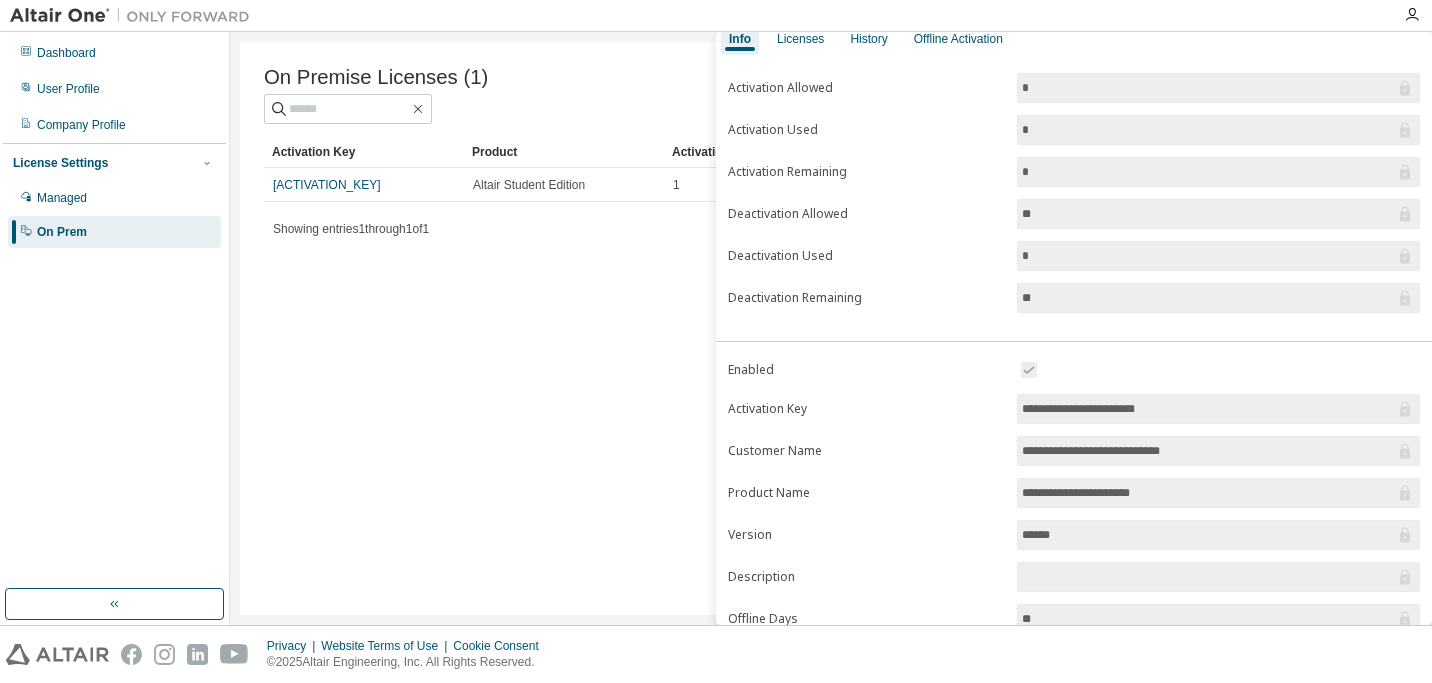 scroll, scrollTop: 97, scrollLeft: 0, axis: vertical 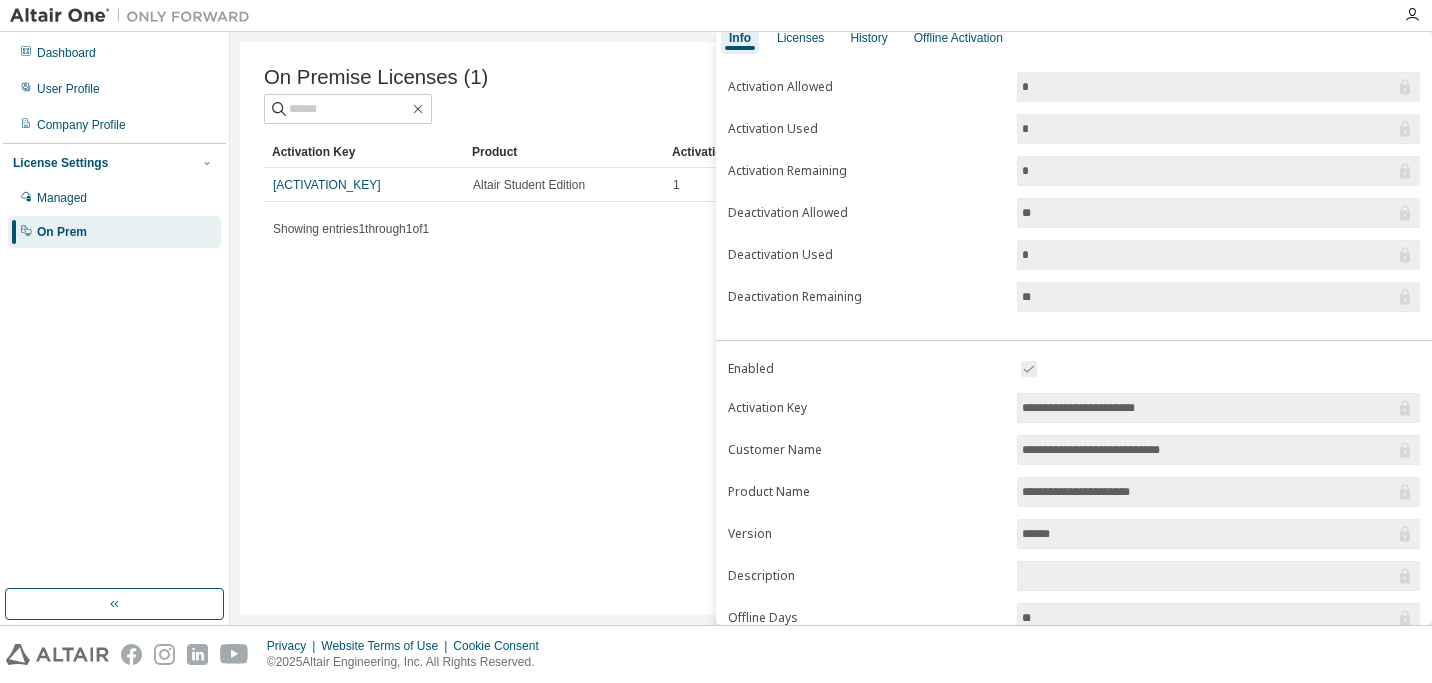 drag, startPoint x: 1202, startPoint y: 415, endPoint x: 988, endPoint y: 392, distance: 215.23244 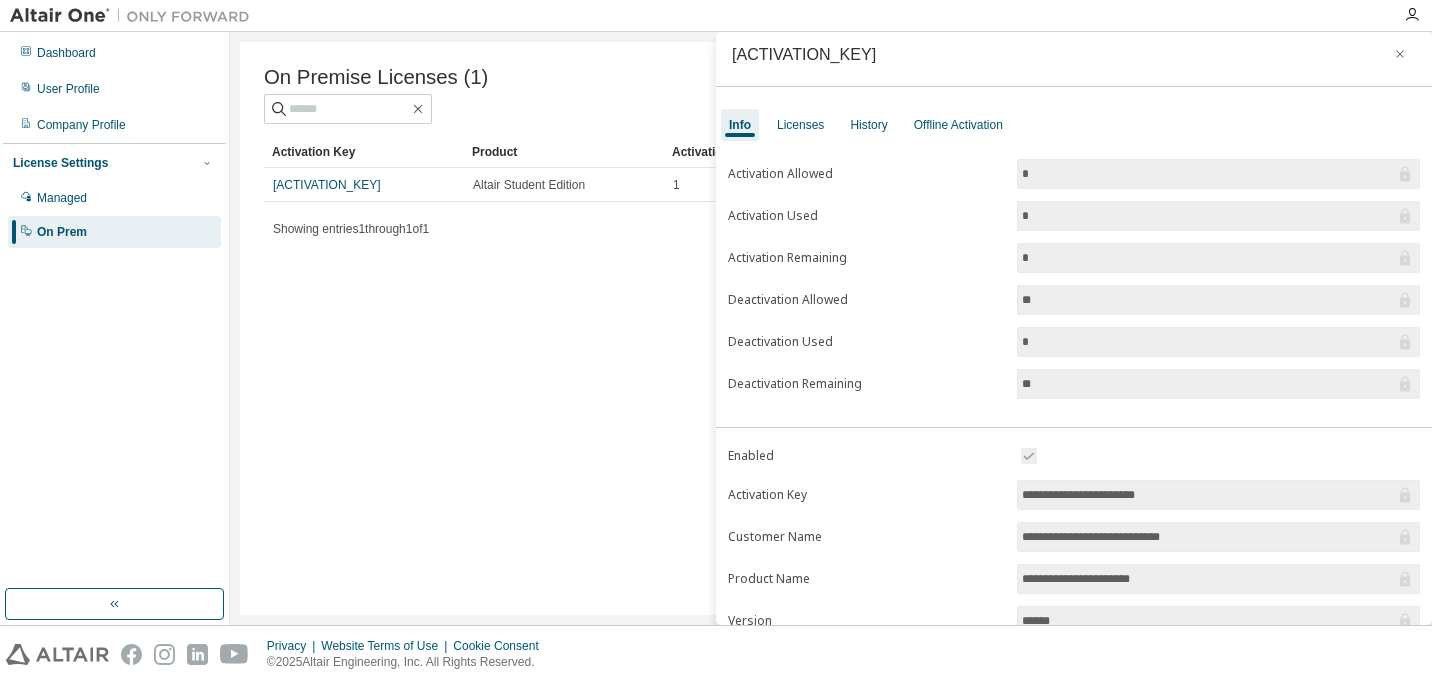 scroll, scrollTop: 0, scrollLeft: 0, axis: both 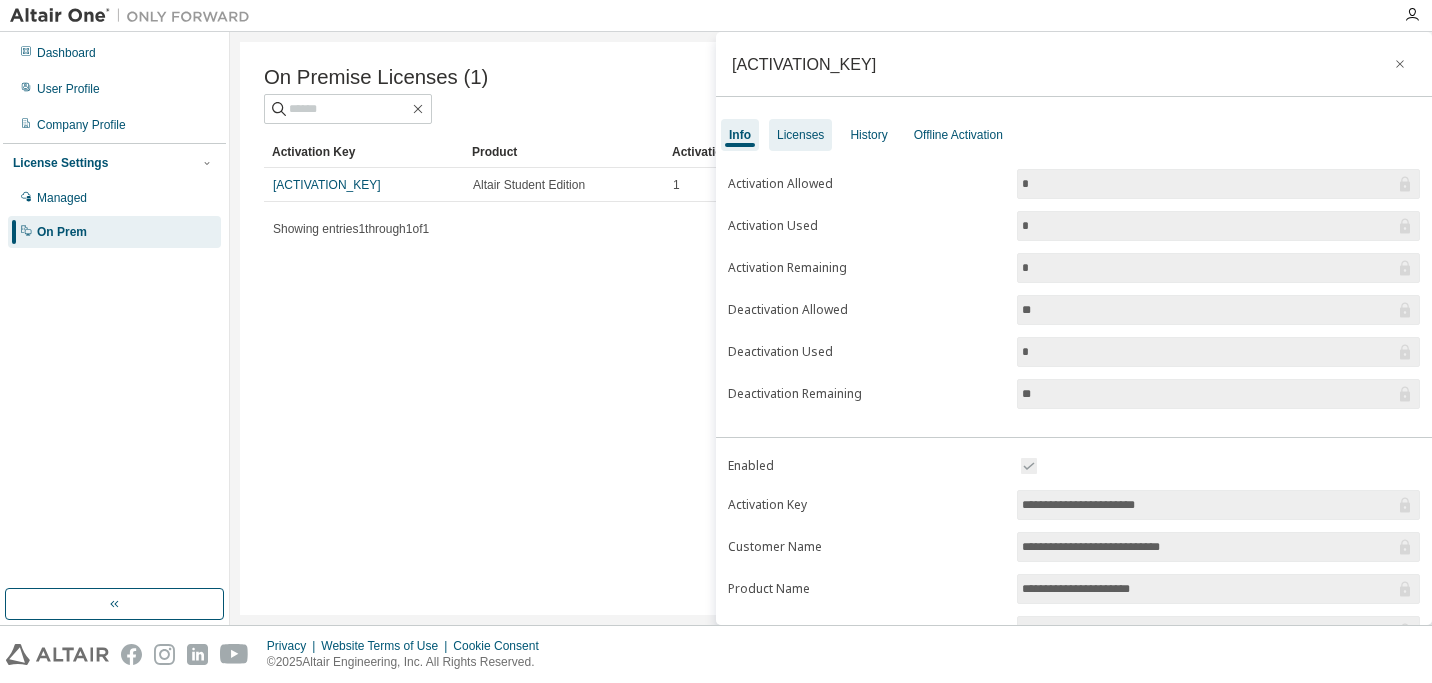 click on "Licenses" at bounding box center [800, 135] 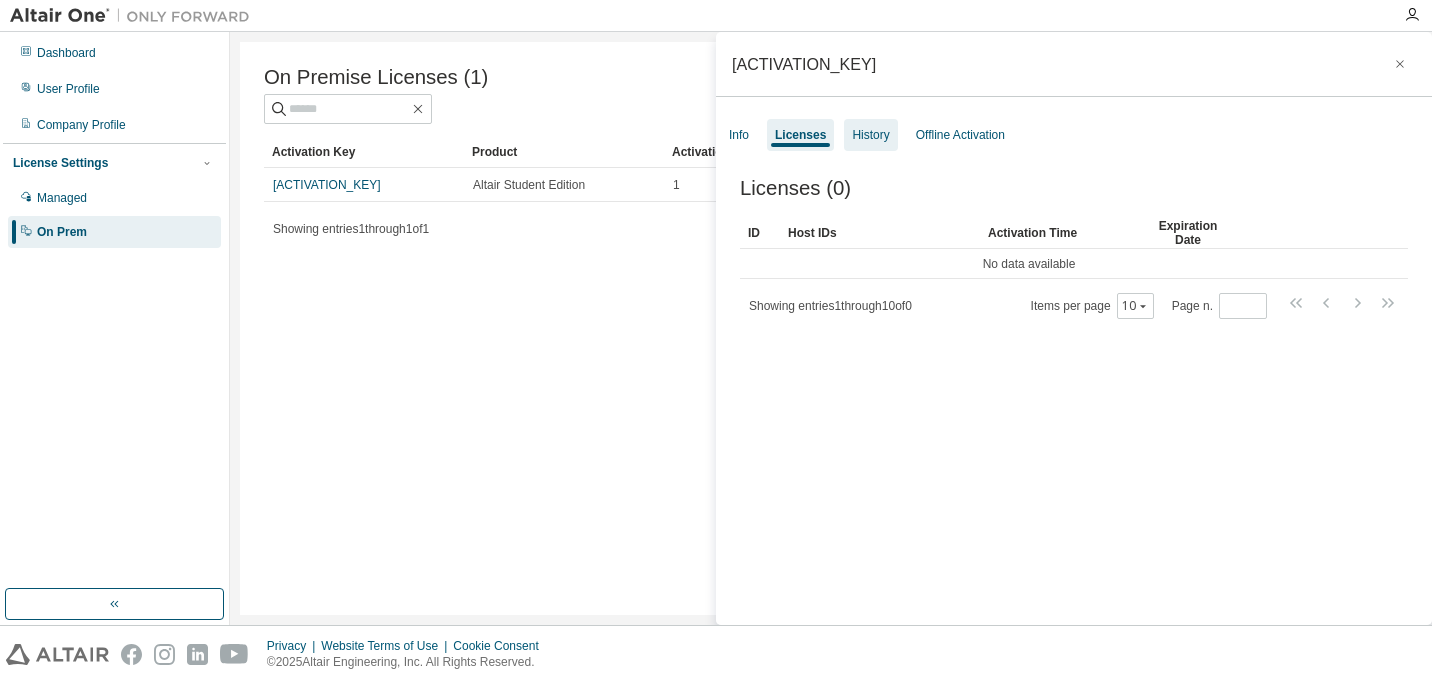 click on "History" at bounding box center [870, 135] 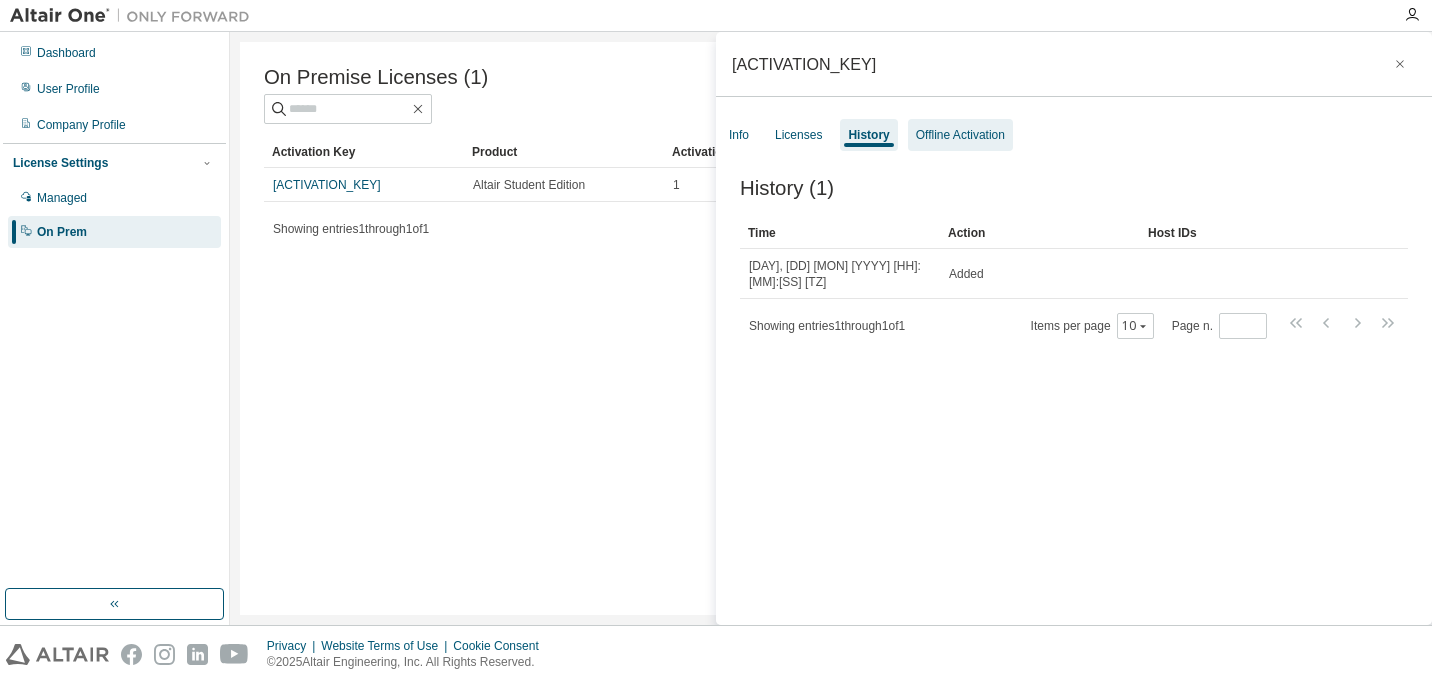 click on "Offline Activation" at bounding box center [960, 135] 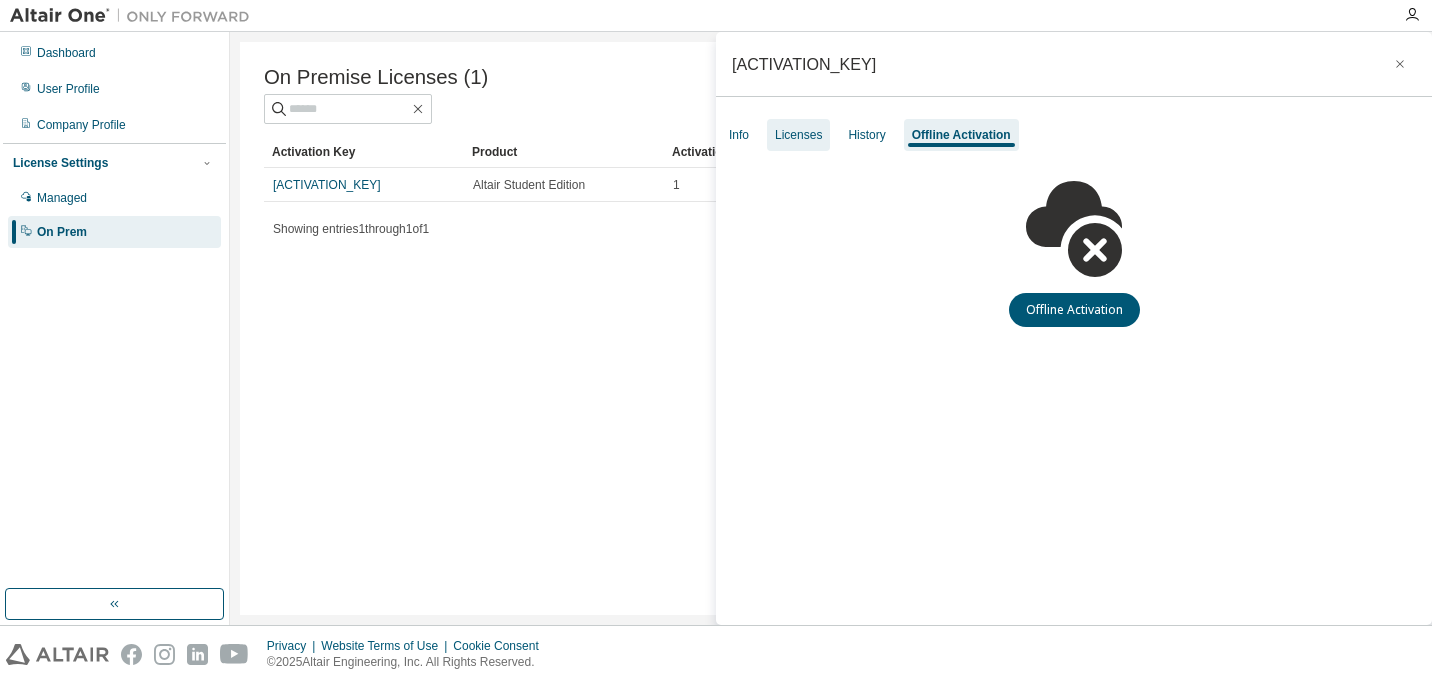 click on "Licenses" at bounding box center [798, 135] 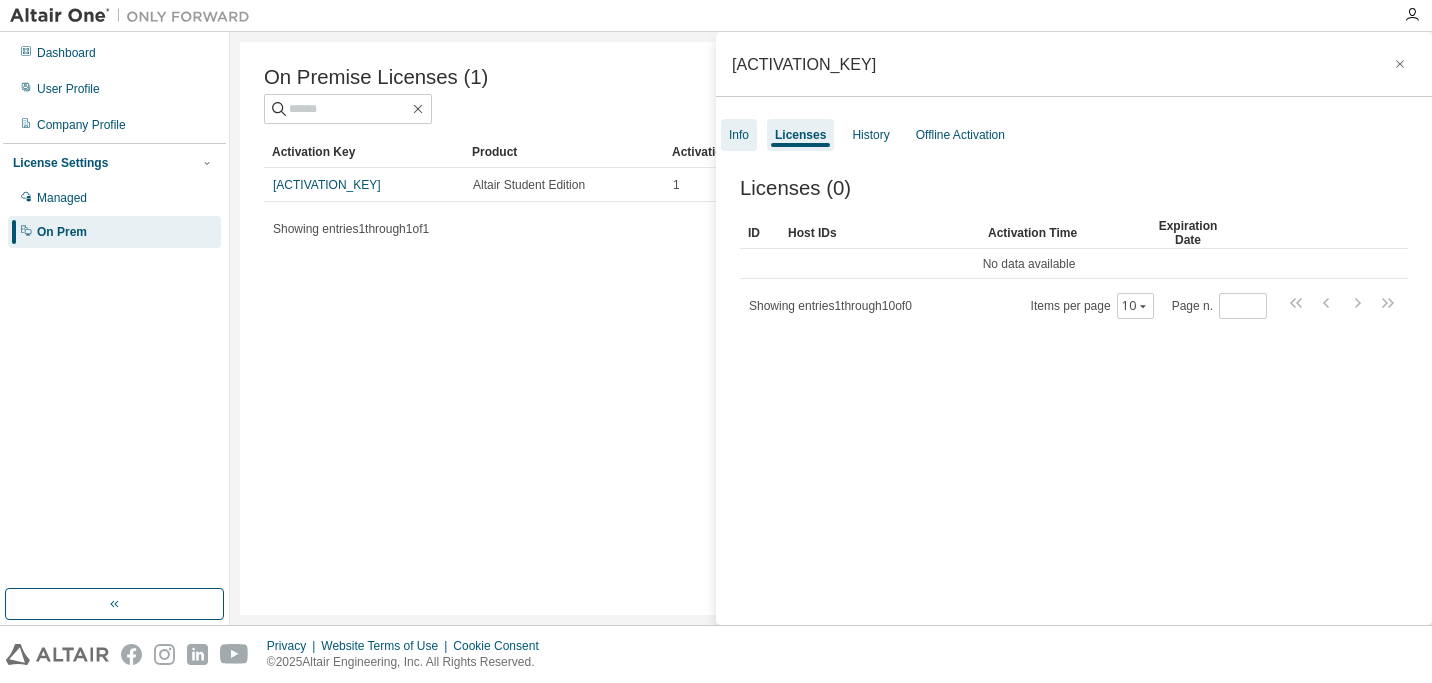 click on "Info" at bounding box center [739, 135] 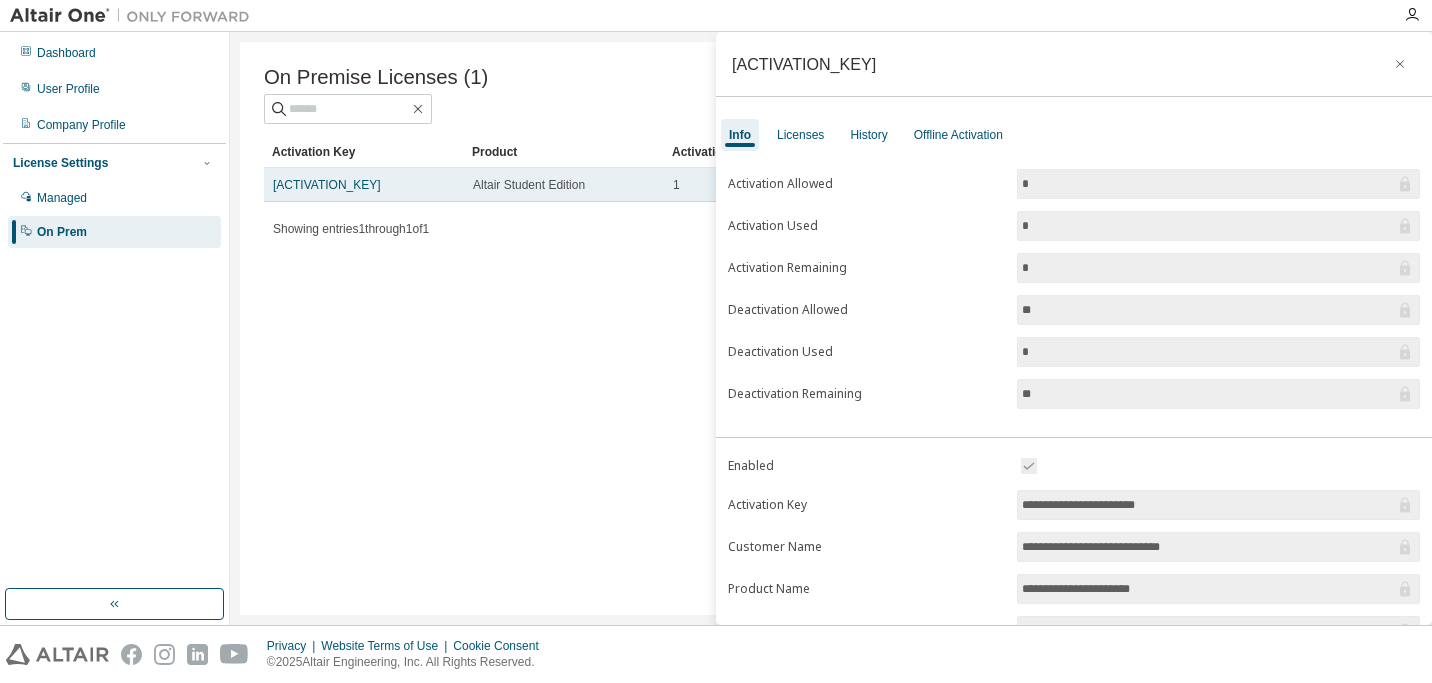 click on "LLF99-ZK0TD-VQ31W-FVRO2" at bounding box center [327, 185] 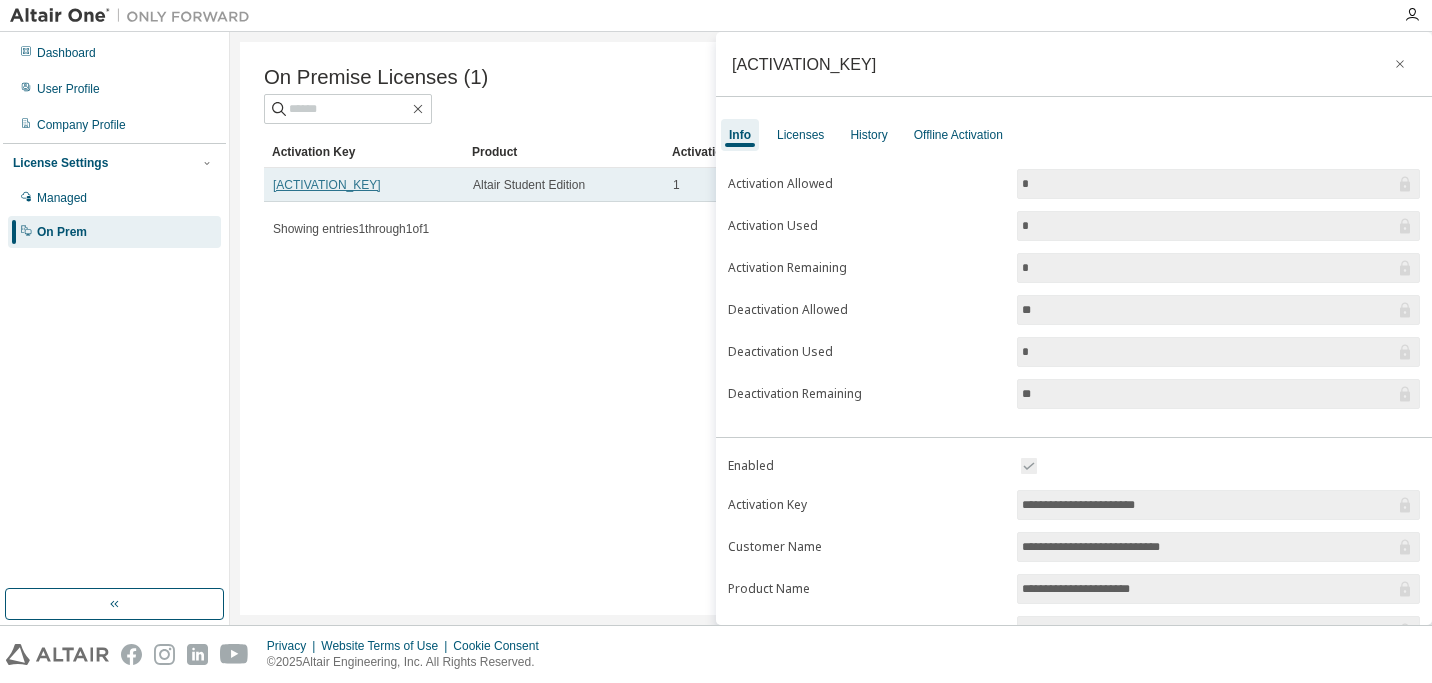 click on "LLF99-ZK0TD-VQ31W-FVRO2" at bounding box center (327, 185) 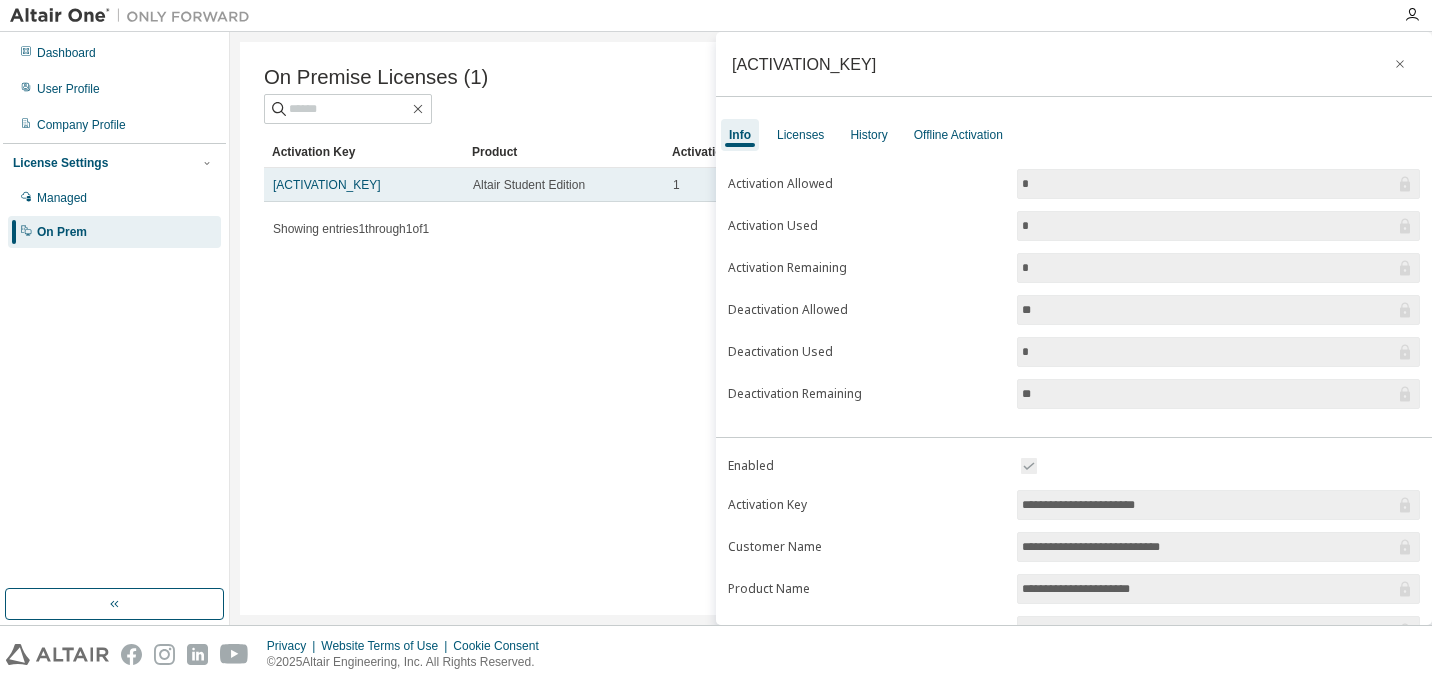 drag, startPoint x: 449, startPoint y: 188, endPoint x: 267, endPoint y: 188, distance: 182 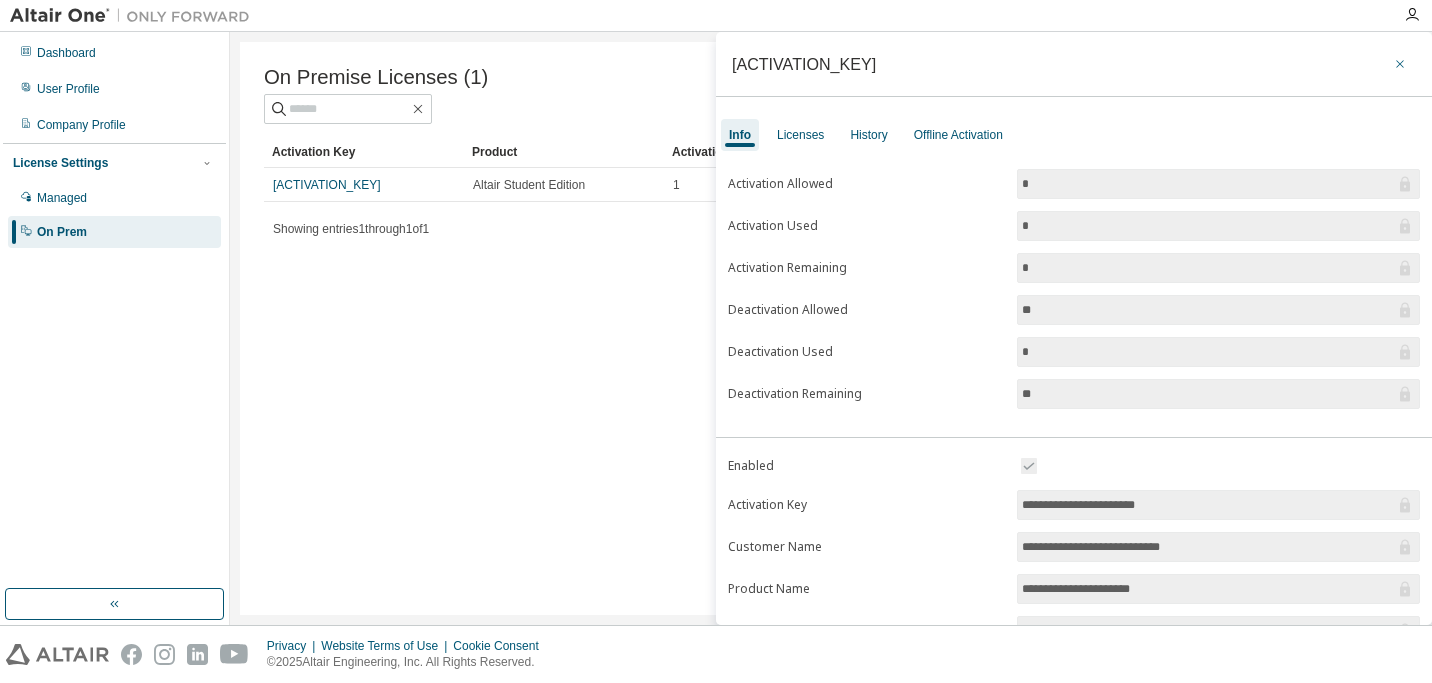 click 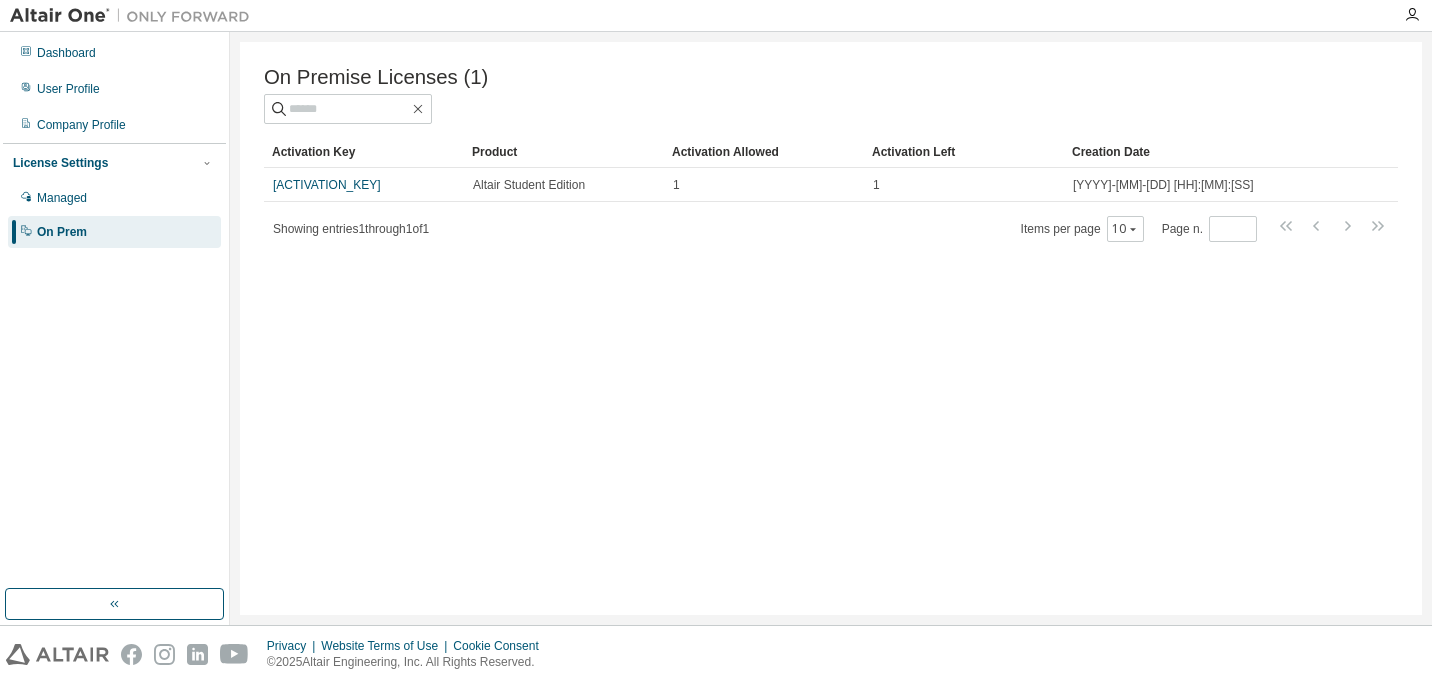 click on "On Premise Licenses (1) Clear Load Save Save As Field Operator Value Select filter Select operand Add criteria Search Activation Key Product Activation Allowed Activation Left Creation Date LLF99-ZK0TD-VQ31W-FVRO2 Altair Student Edition 1 1 2025-08-06 08:43:14 Showing entries  1  through  1  of  1 Items per page 10 Page n. *" at bounding box center [831, 328] 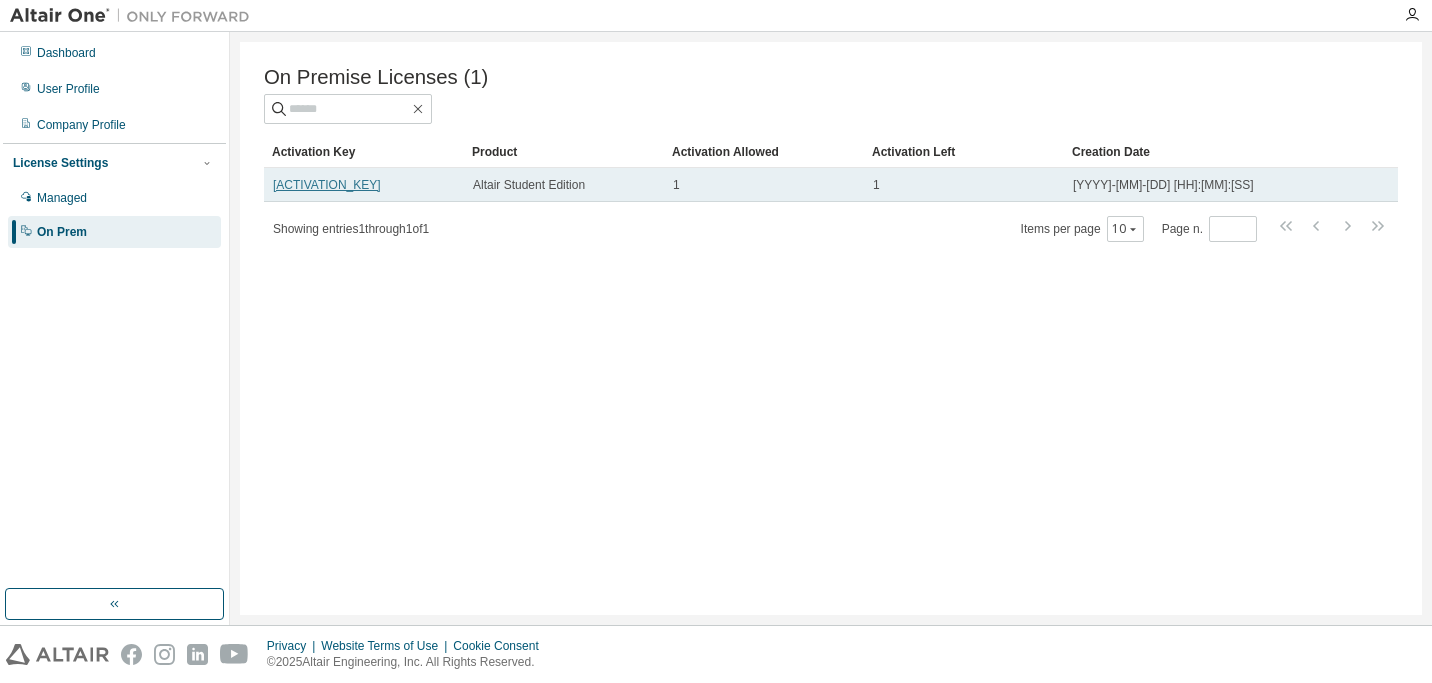 click on "LLF99-ZK0TD-VQ31W-FVRO2" at bounding box center [327, 185] 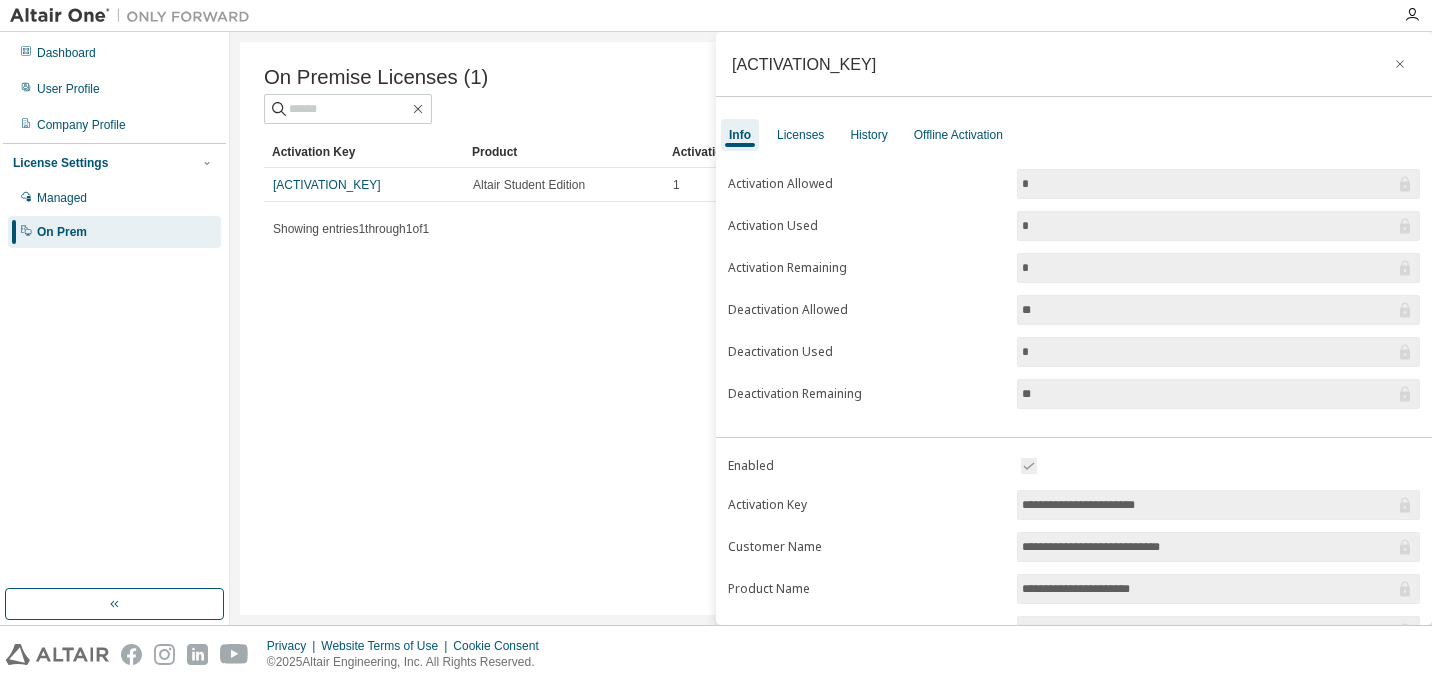 click on "On Premise Licenses (1) Clear Load Save Save As Field Operator Value Select filter Select operand Add criteria Search Activation Key Product Activation Allowed Activation Left Creation Date LLF99-ZK0TD-VQ31W-FVRO2 Altair Student Edition 1 1 2025-08-06 08:43:14 Showing entries  1  through  1  of  1 Items per page 10 Page n. *" at bounding box center (831, 328) 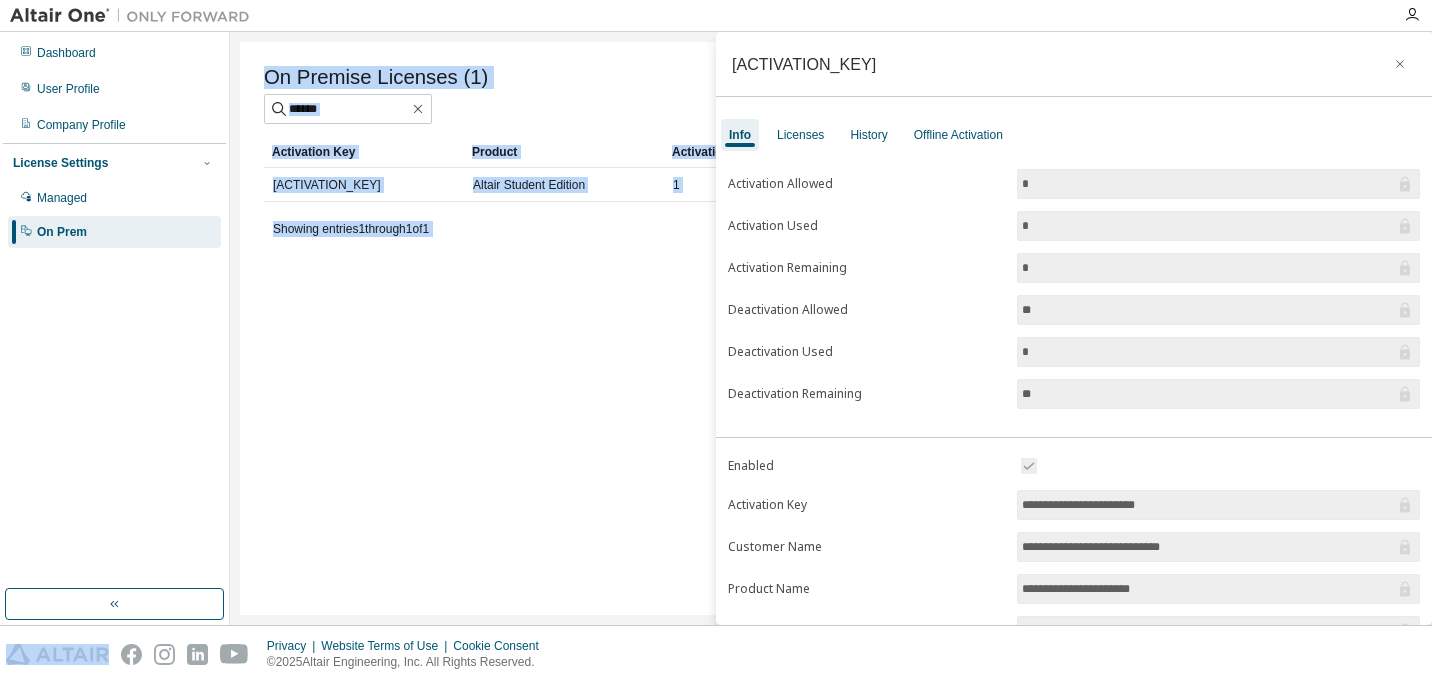 click on "On Premise Licenses (1) Clear Load Save Save As Field Operator Value Select filter Select operand Add criteria Search Activation Key Product Activation Allowed Activation Left Creation Date LLF99-ZK0TD-VQ31W-FVRO2 Altair Student Edition 1 1 2025-08-06 08:43:14 Showing entries  1  through  1  of  1 Items per page 10 Page n. *" at bounding box center [831, 328] 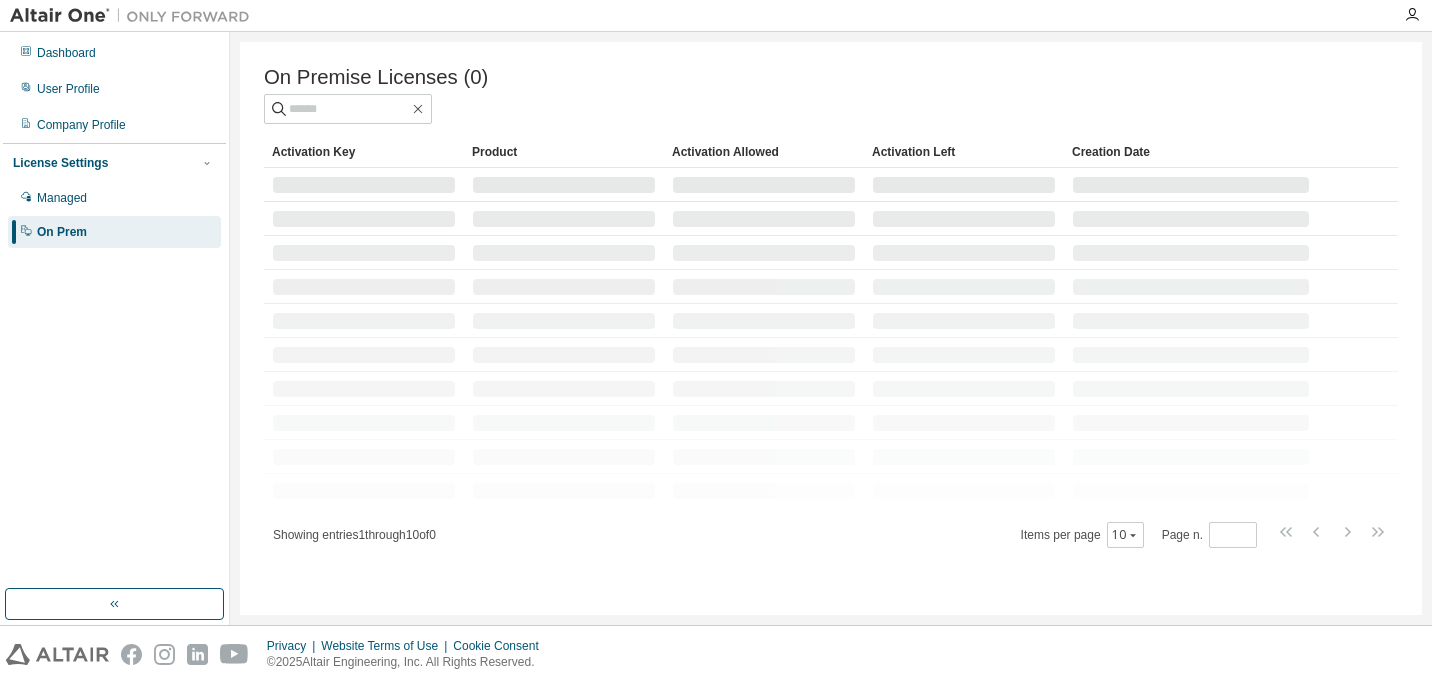 scroll, scrollTop: 0, scrollLeft: 0, axis: both 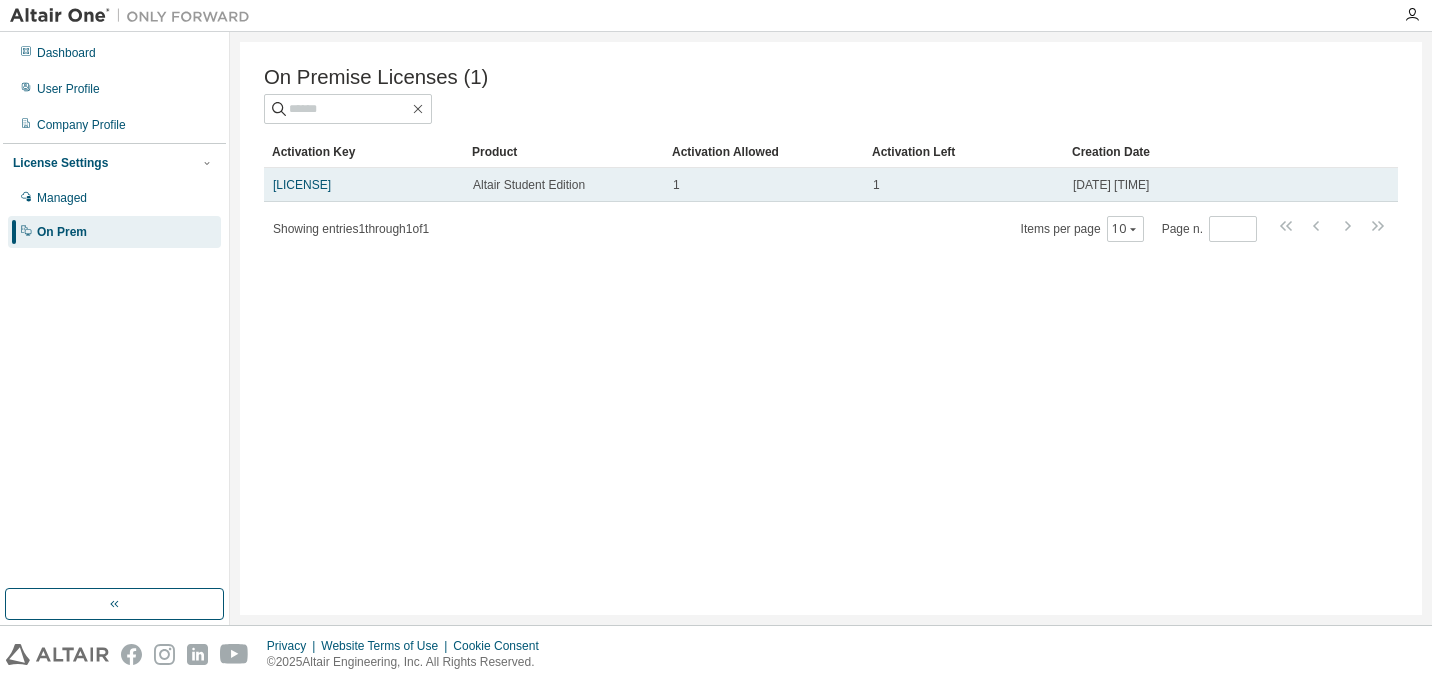 click on "Altair Student Edition" at bounding box center [529, 185] 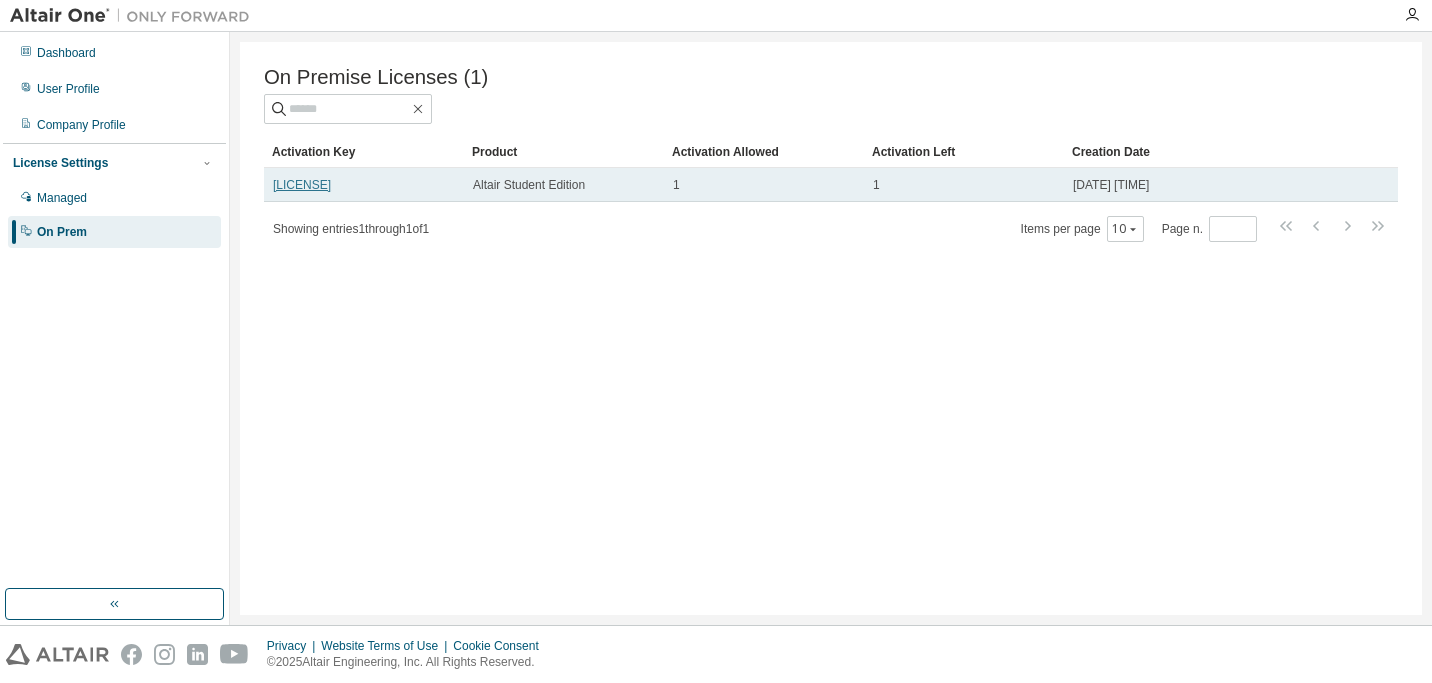 click on "LLF99-ZK0TD-VQ31W-FVRO2" at bounding box center (302, 185) 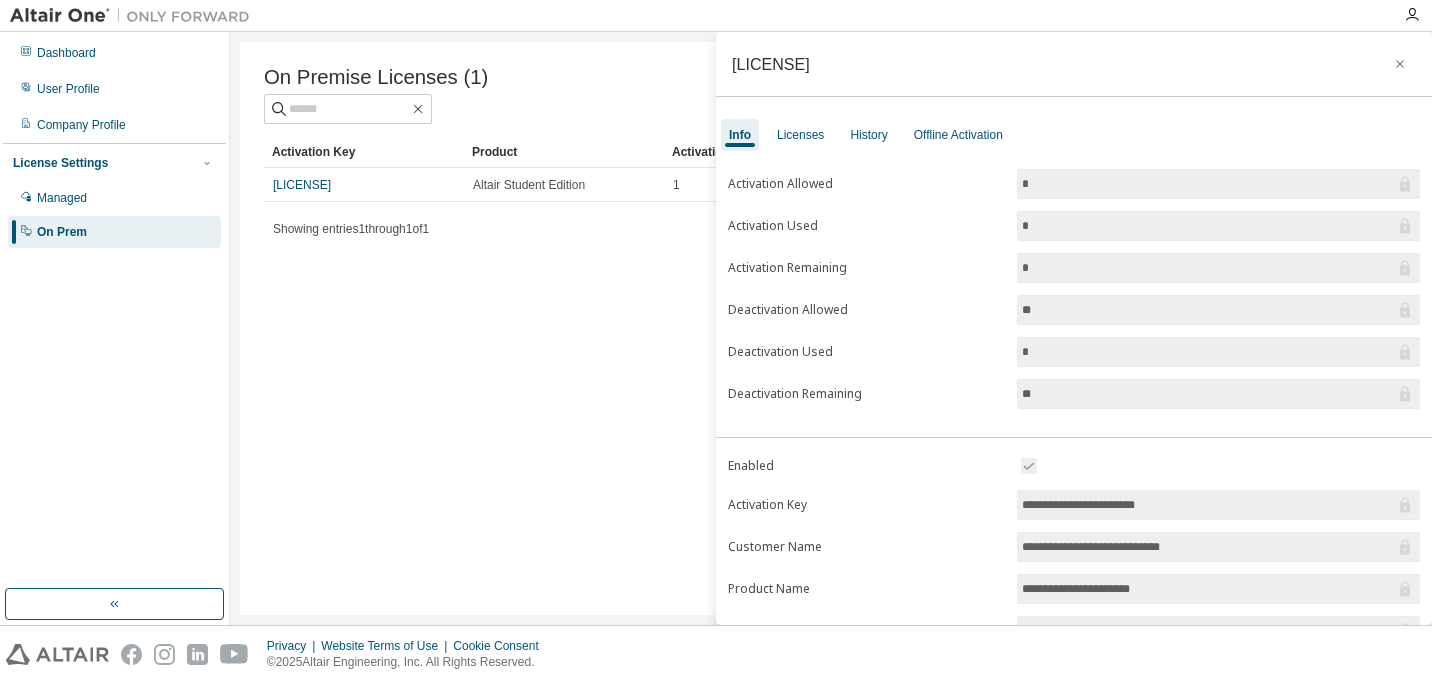 scroll, scrollTop: 239, scrollLeft: 0, axis: vertical 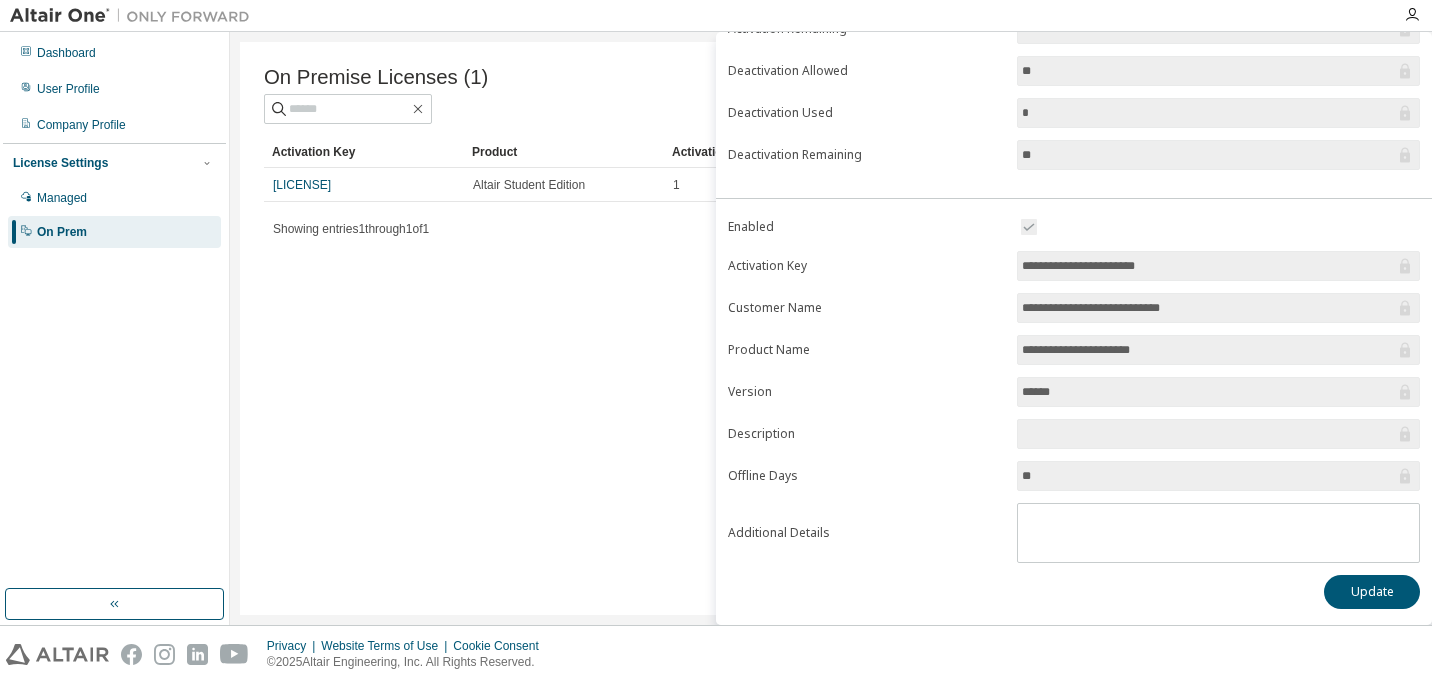 click at bounding box center [1208, 434] 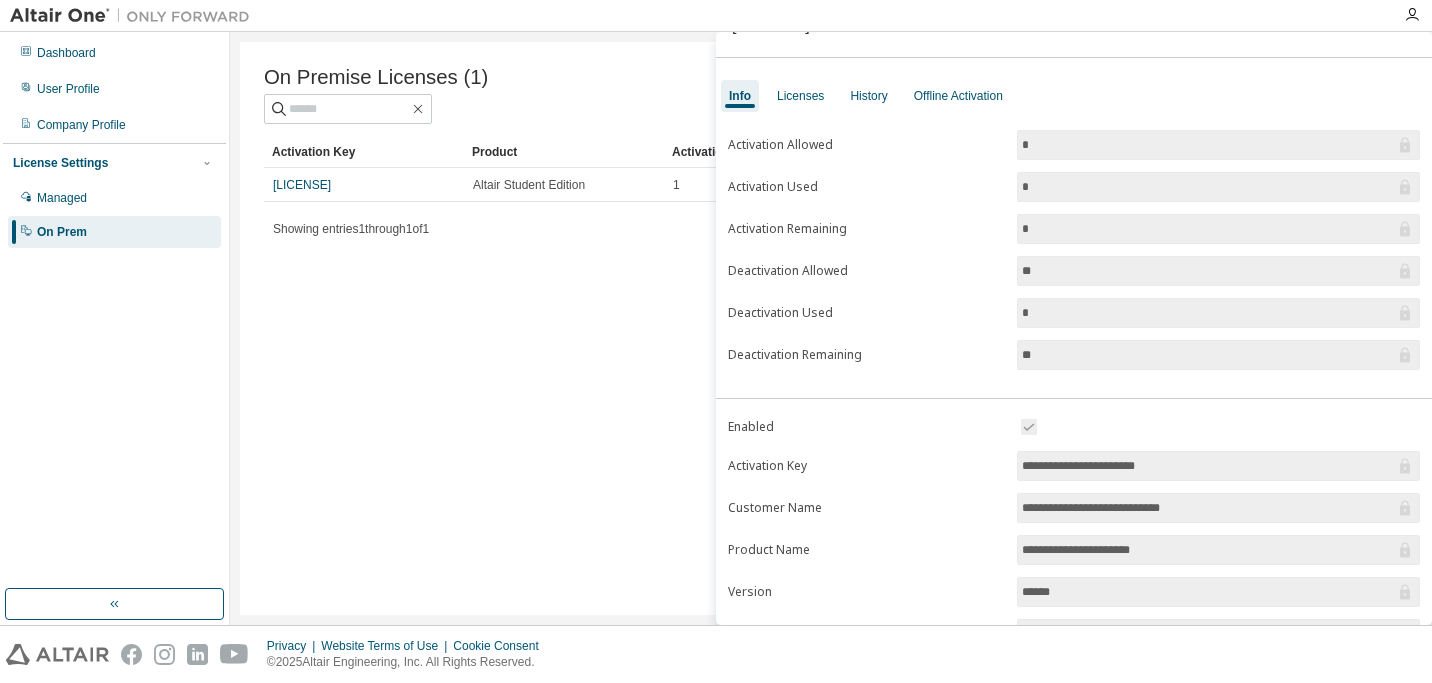 scroll, scrollTop: 0, scrollLeft: 0, axis: both 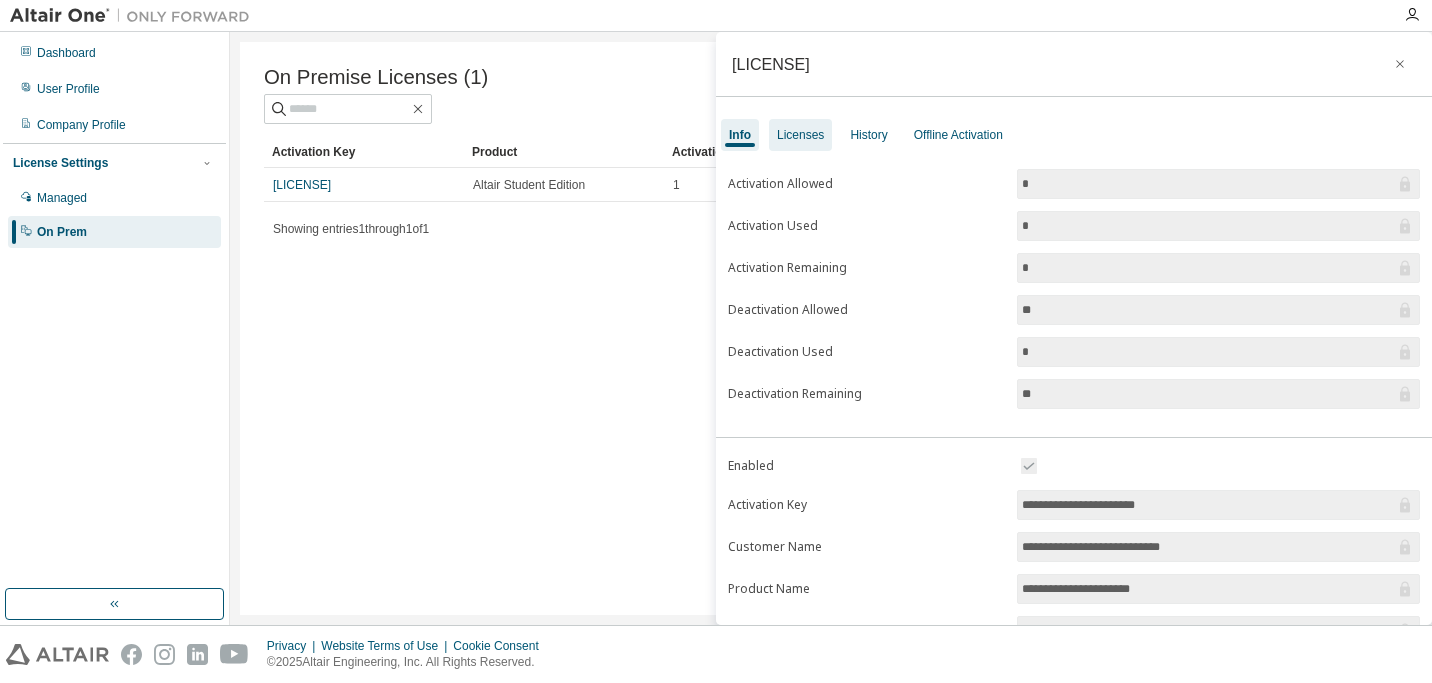 click on "Licenses" at bounding box center [800, 135] 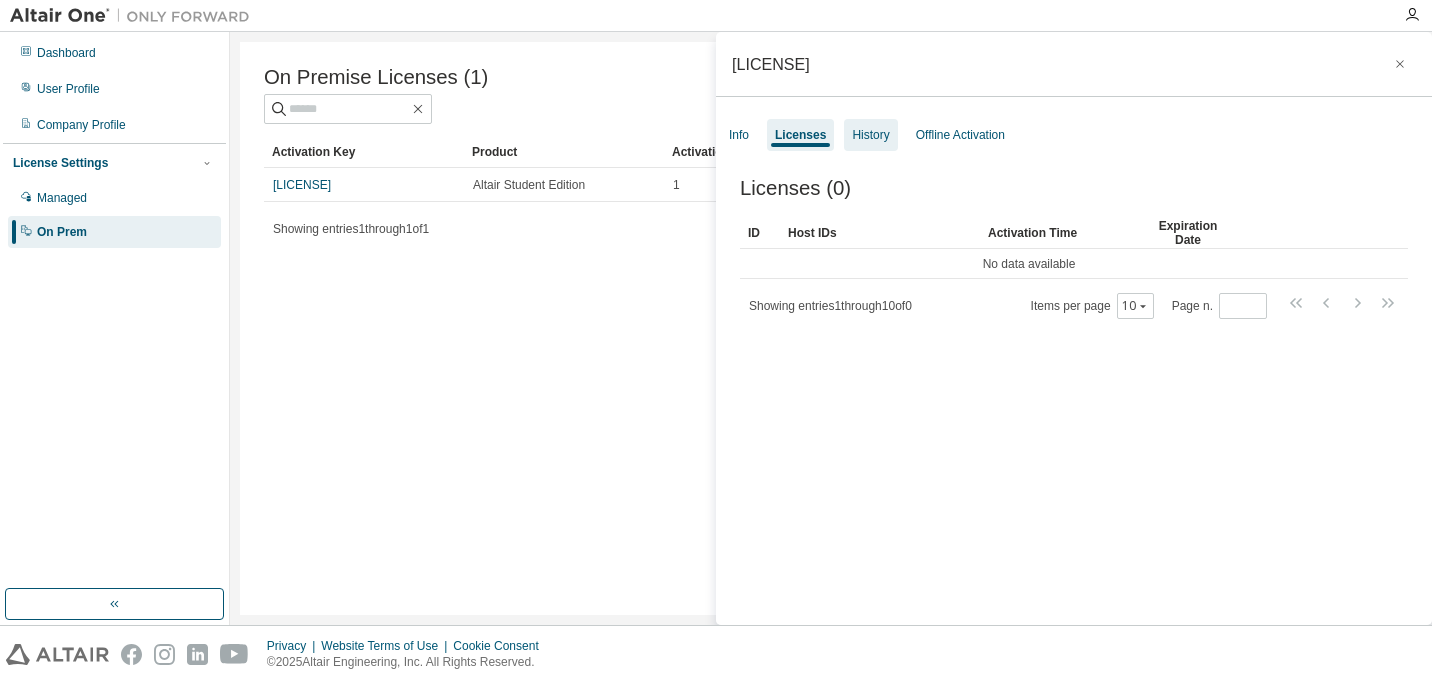 click on "History" at bounding box center [870, 135] 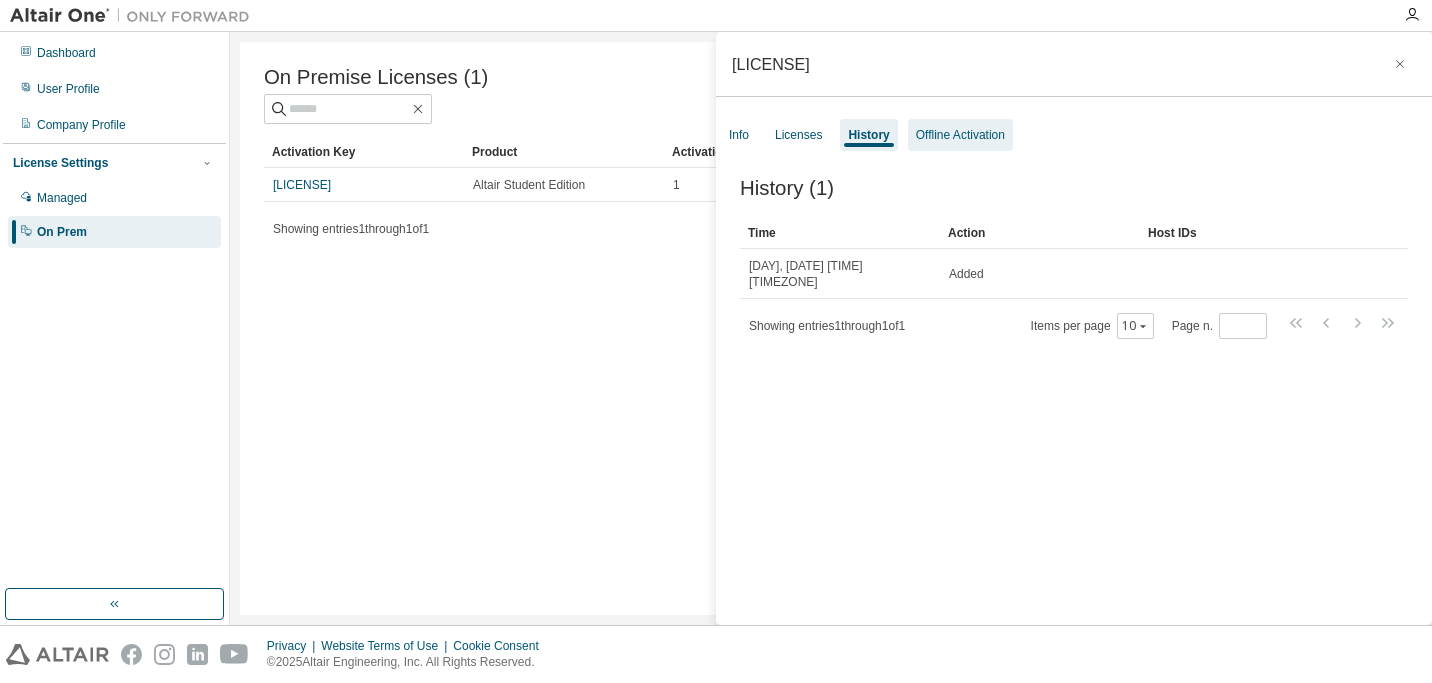 click on "Offline Activation" at bounding box center [960, 135] 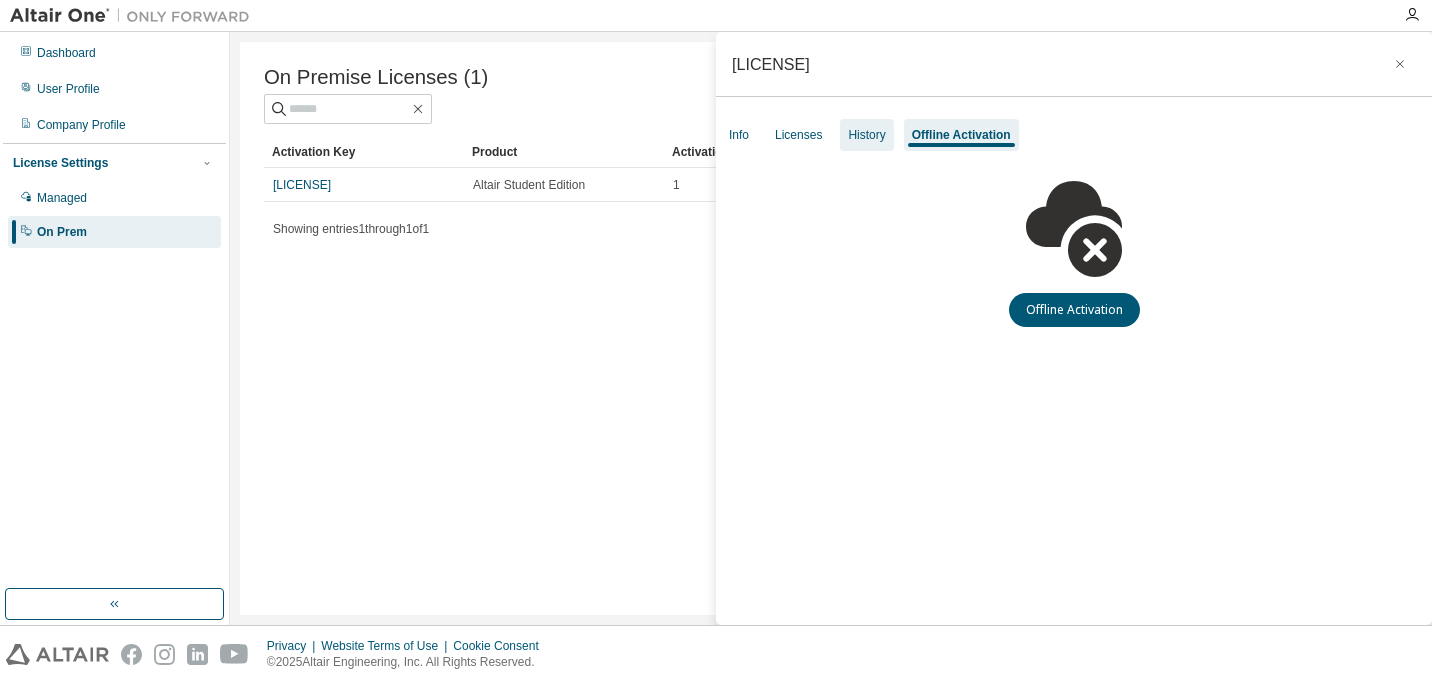 click on "History" at bounding box center [866, 135] 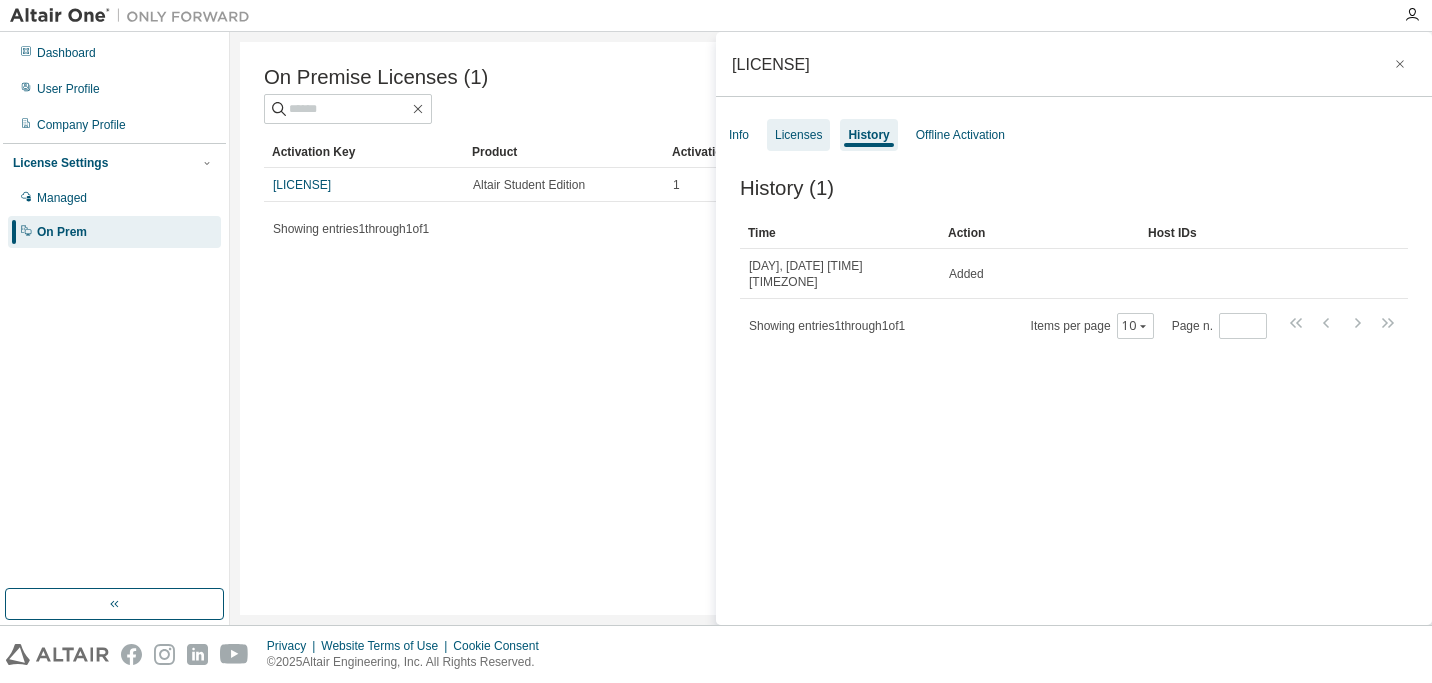 click on "Licenses" at bounding box center (798, 135) 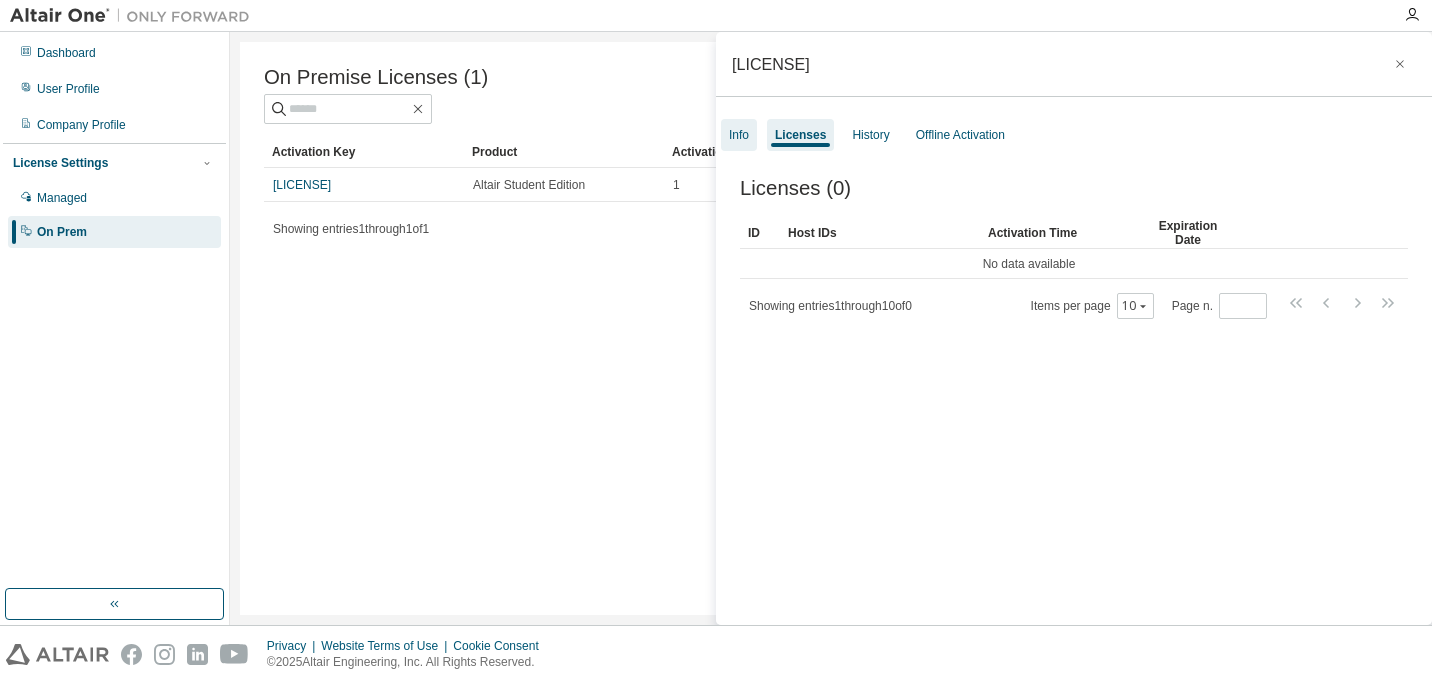 click on "Info" at bounding box center (739, 135) 